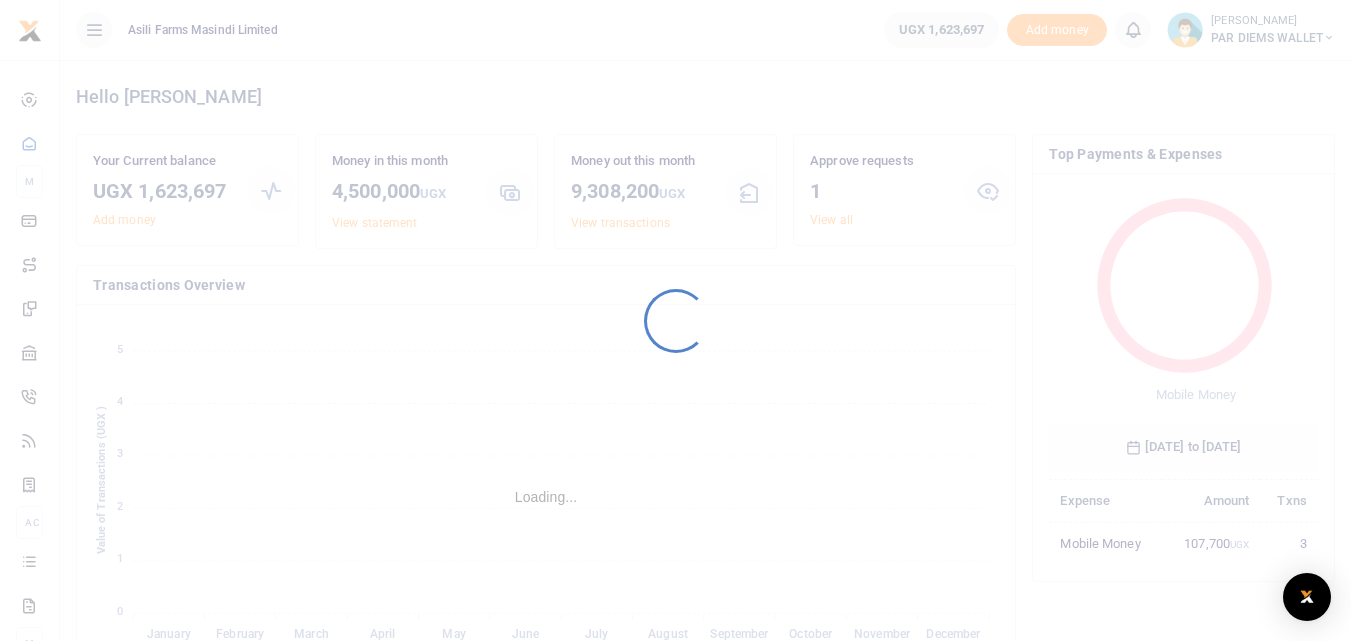 scroll, scrollTop: 0, scrollLeft: 0, axis: both 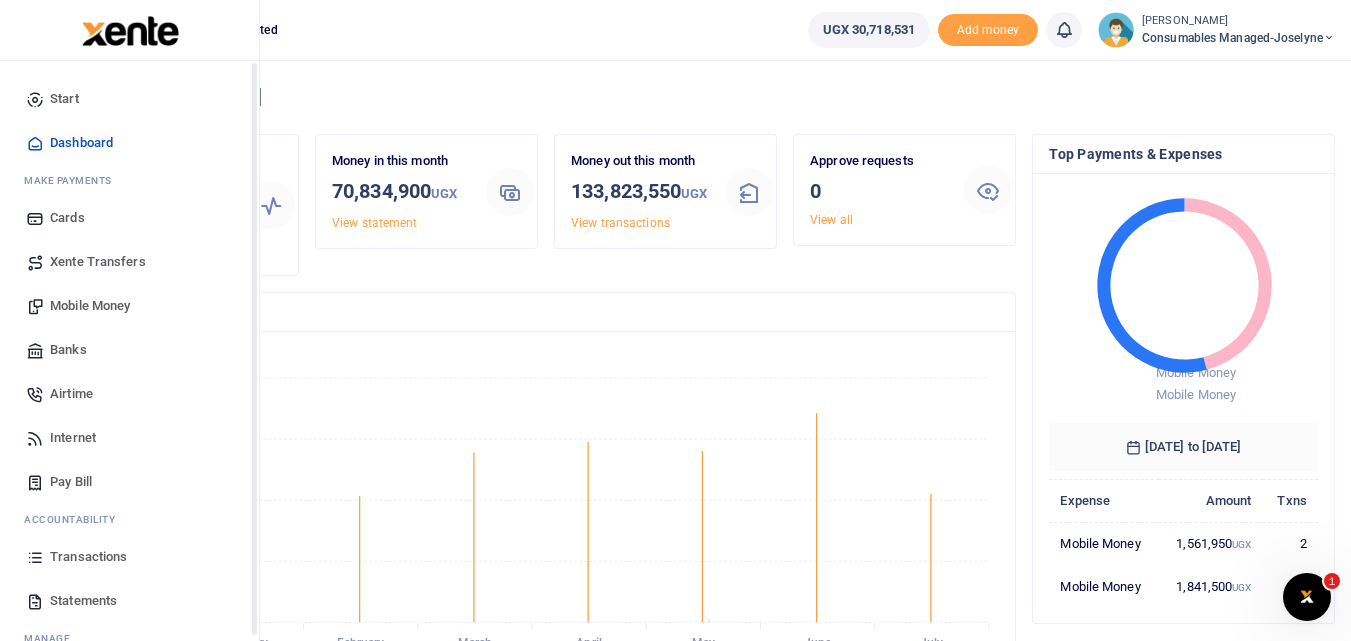 click at bounding box center (35, 557) 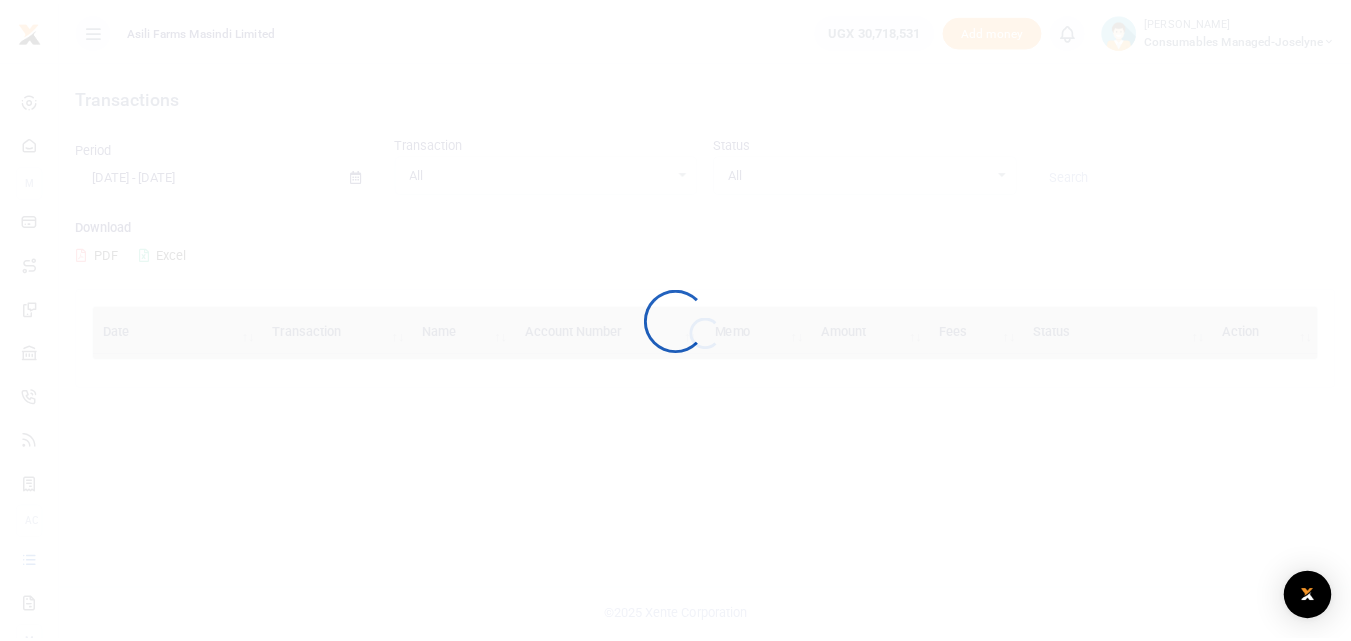 scroll, scrollTop: 0, scrollLeft: 0, axis: both 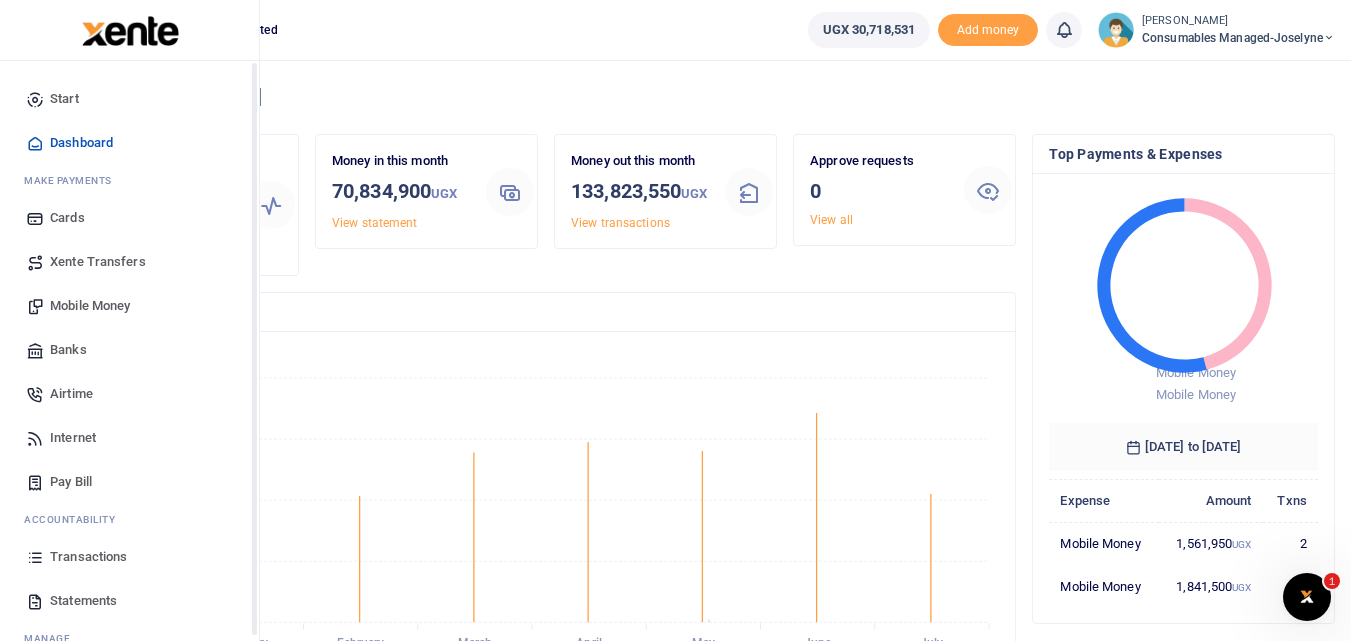 click at bounding box center [35, 557] 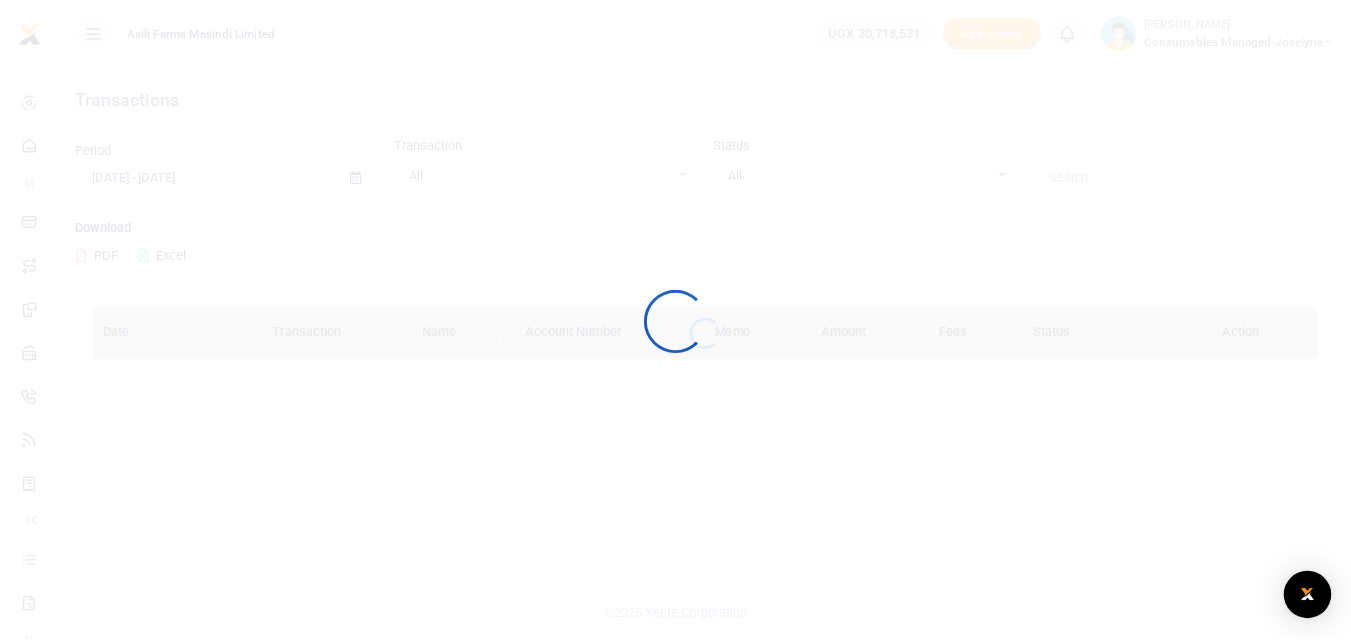 scroll, scrollTop: 0, scrollLeft: 0, axis: both 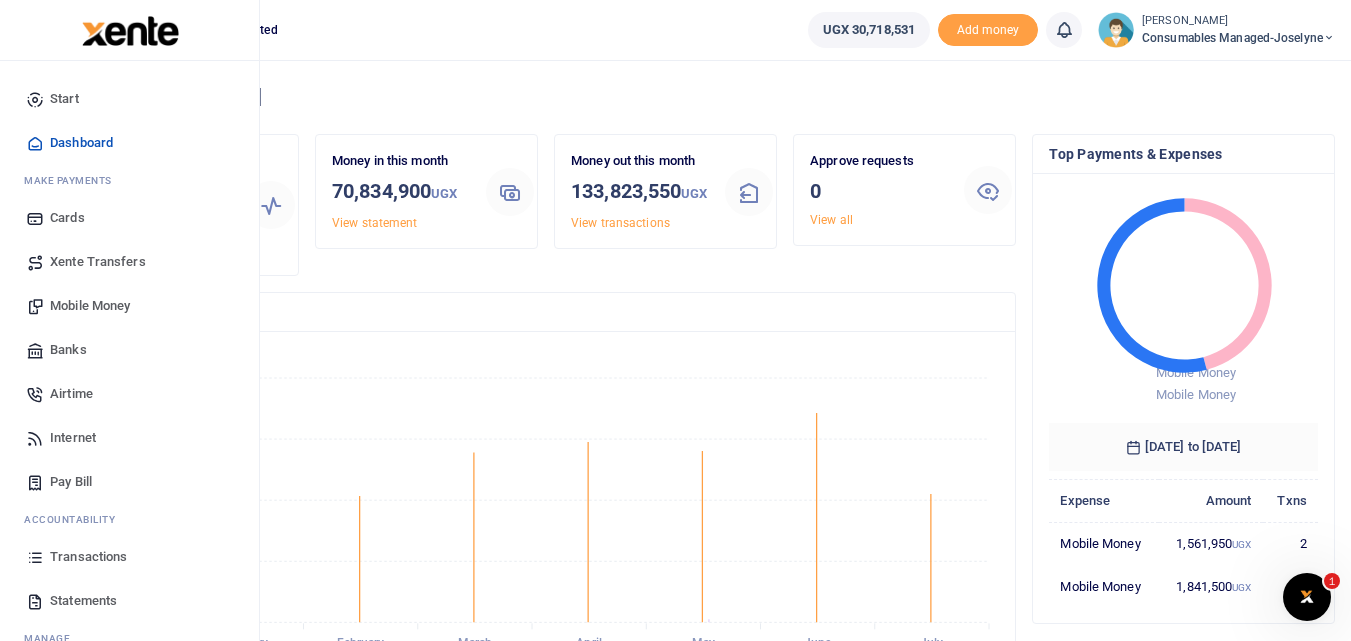 click on "Mobile Money" at bounding box center (90, 306) 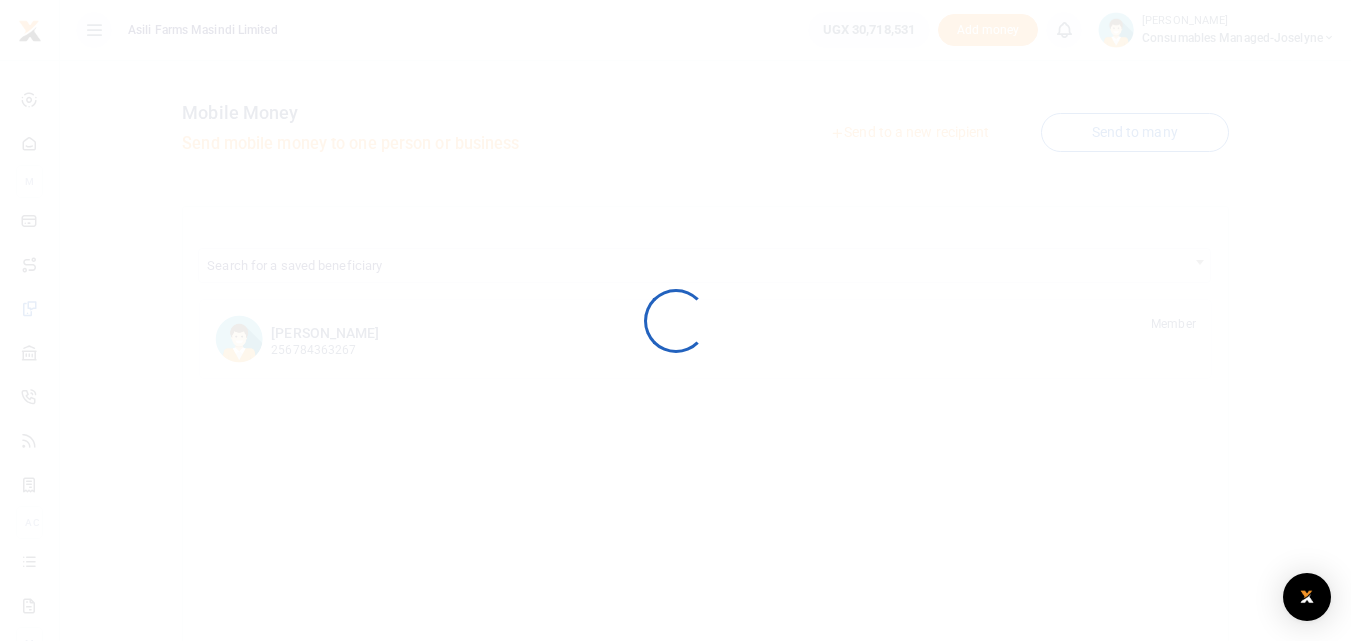 scroll, scrollTop: 0, scrollLeft: 0, axis: both 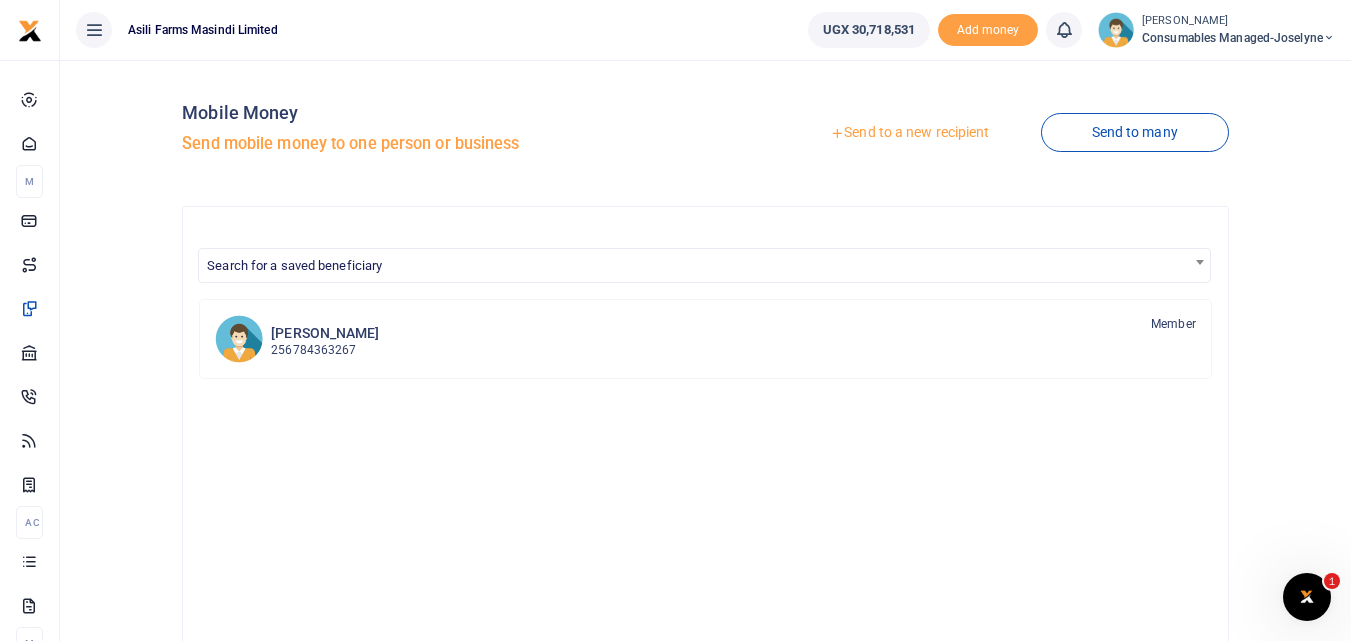 click on "Send to a new recipient" at bounding box center (909, 133) 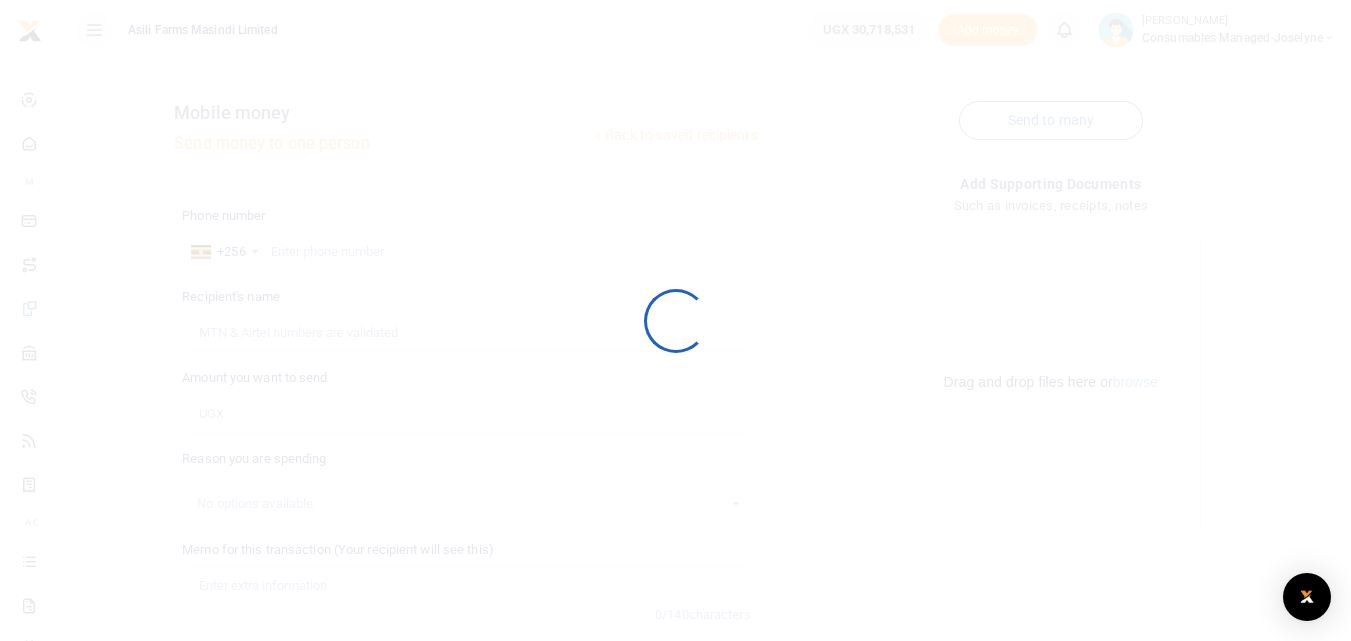 scroll, scrollTop: 0, scrollLeft: 0, axis: both 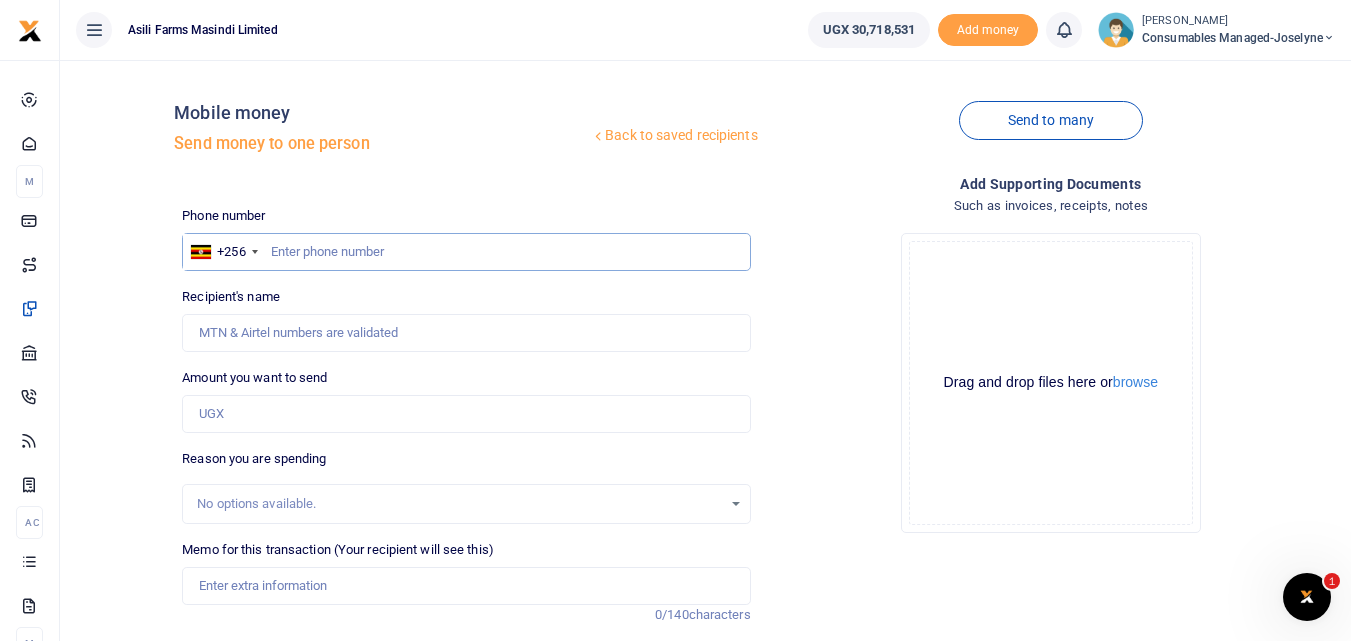 click at bounding box center [466, 252] 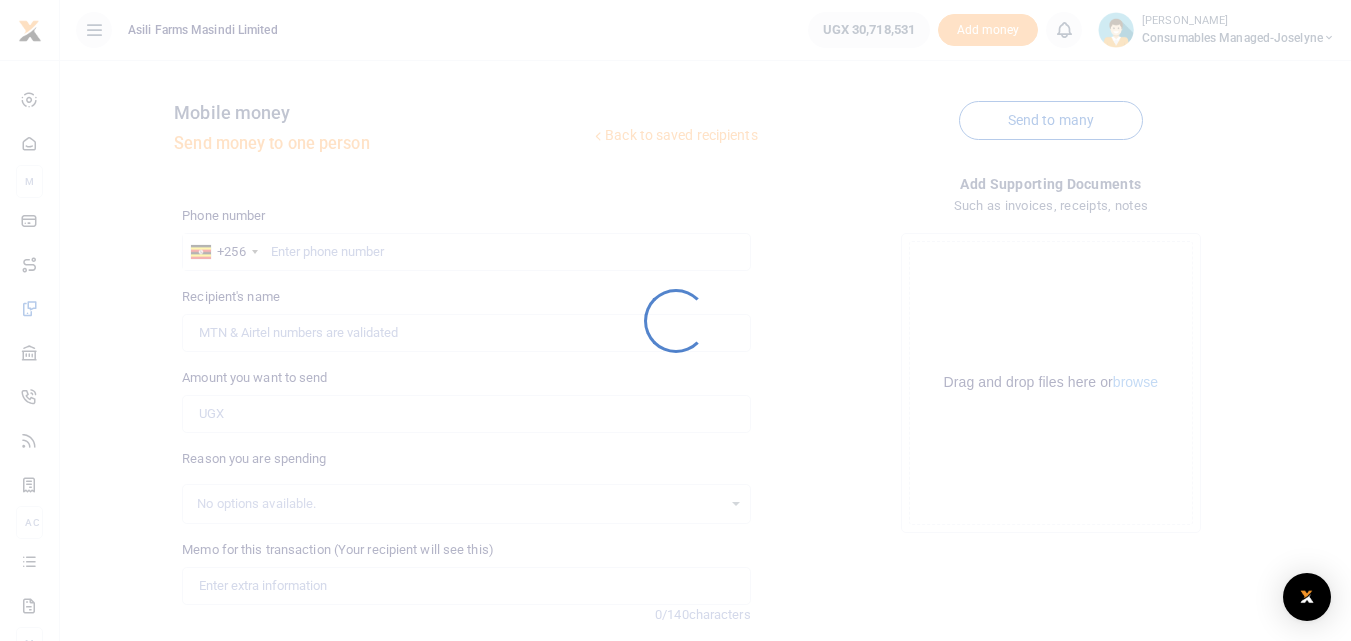 scroll, scrollTop: 0, scrollLeft: 0, axis: both 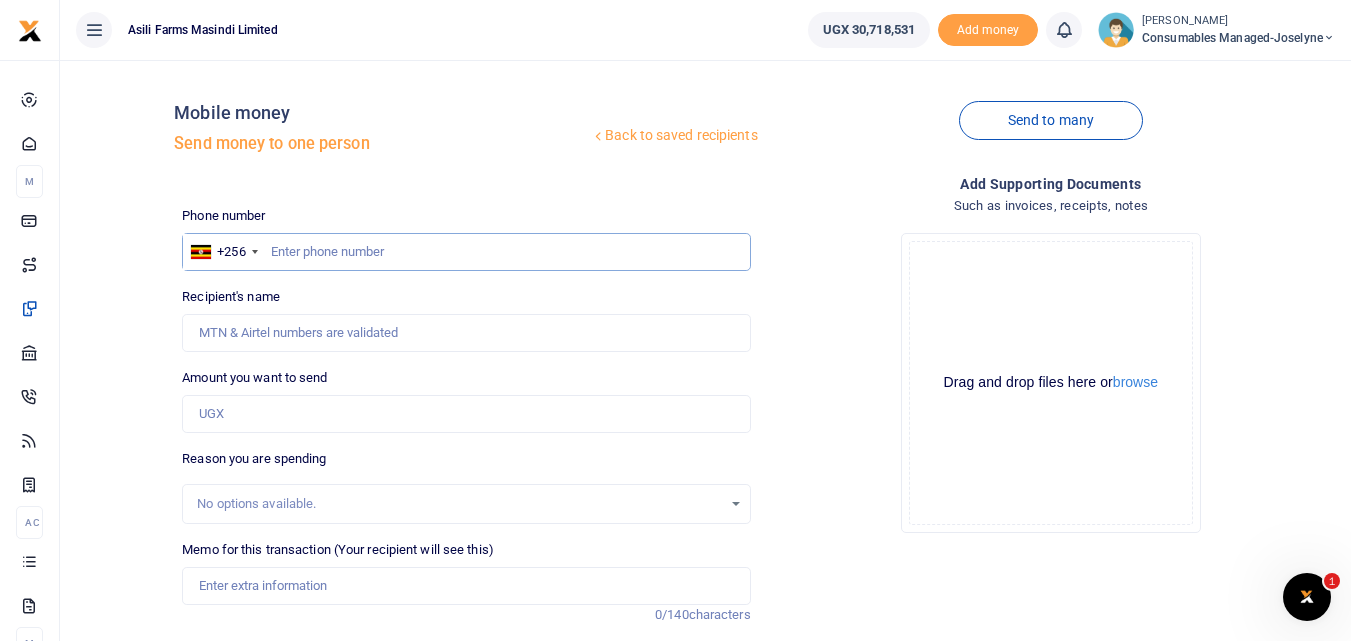 click at bounding box center (466, 252) 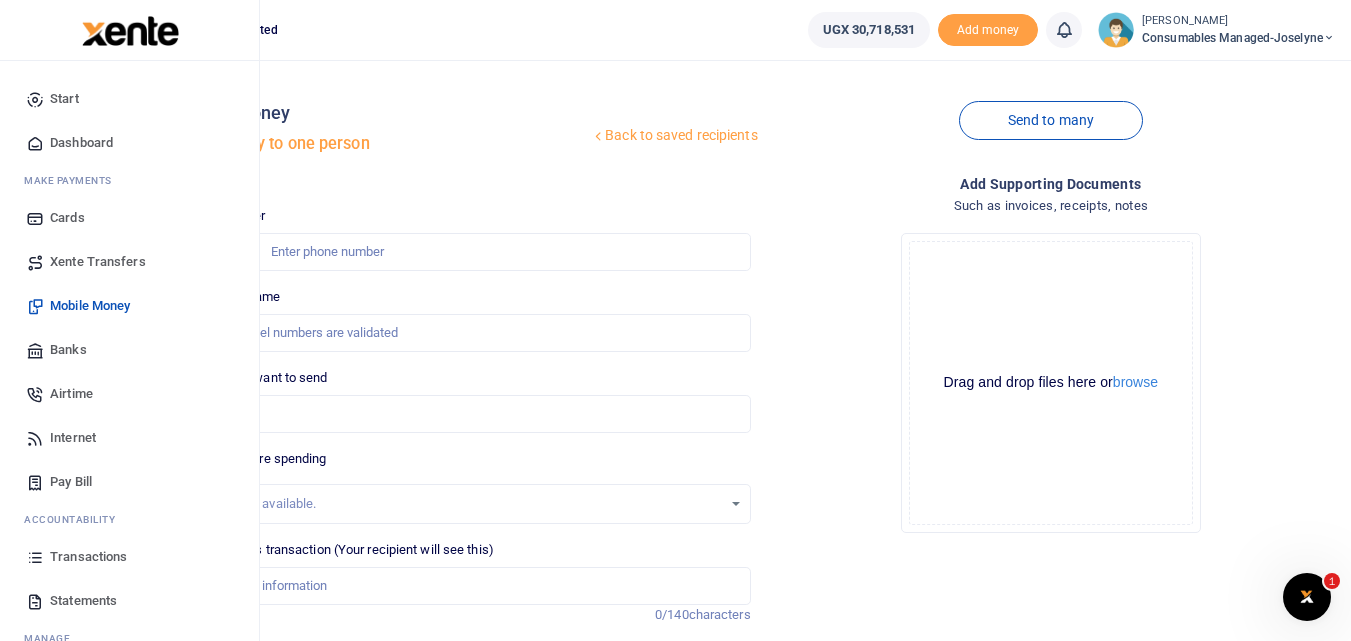 click at bounding box center [35, 557] 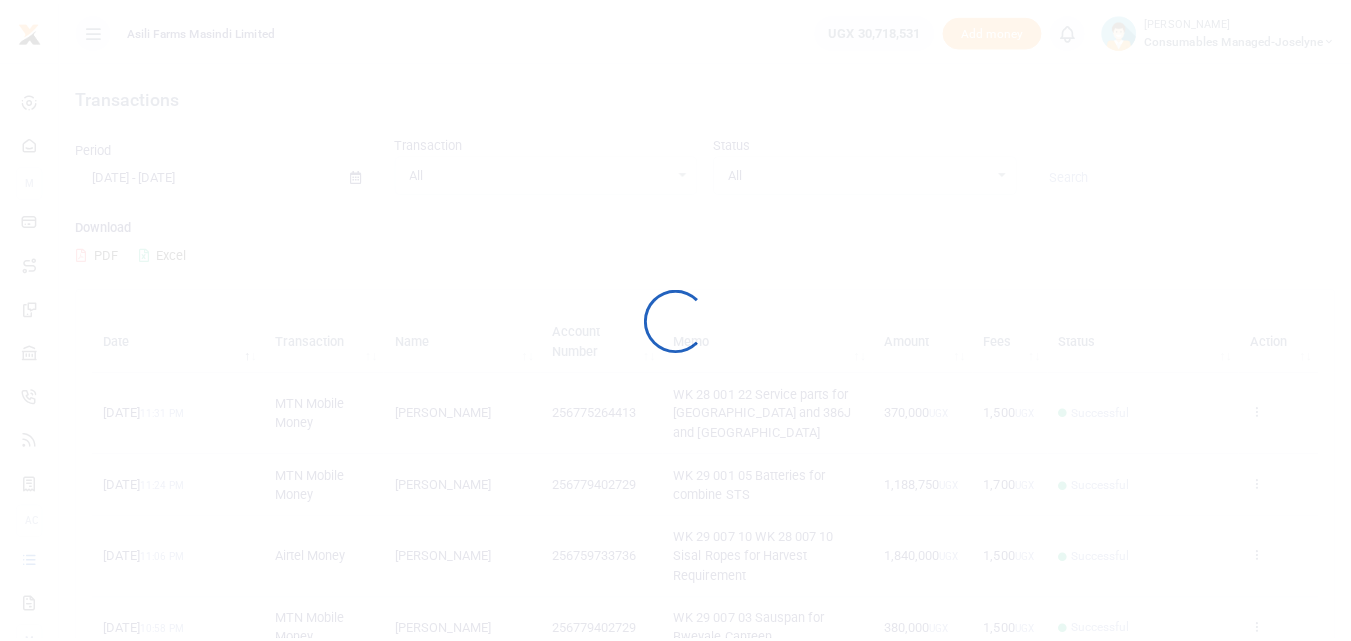 scroll, scrollTop: 0, scrollLeft: 0, axis: both 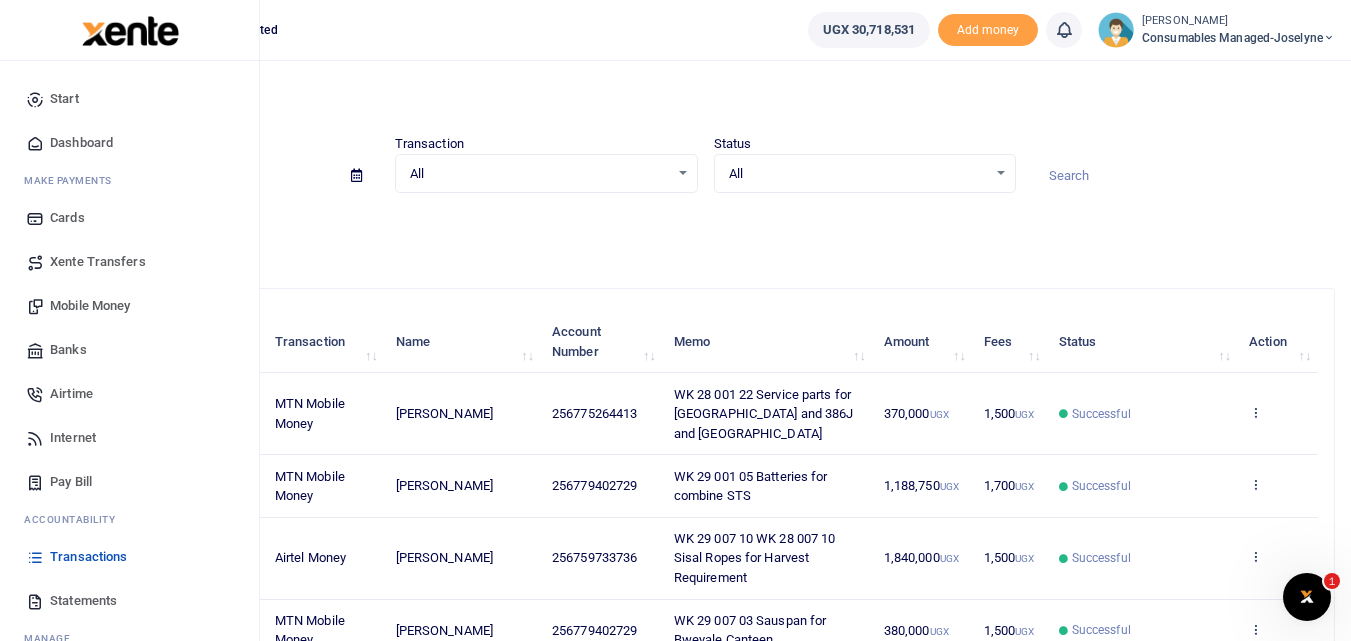 click on "Mobile Money" at bounding box center (90, 306) 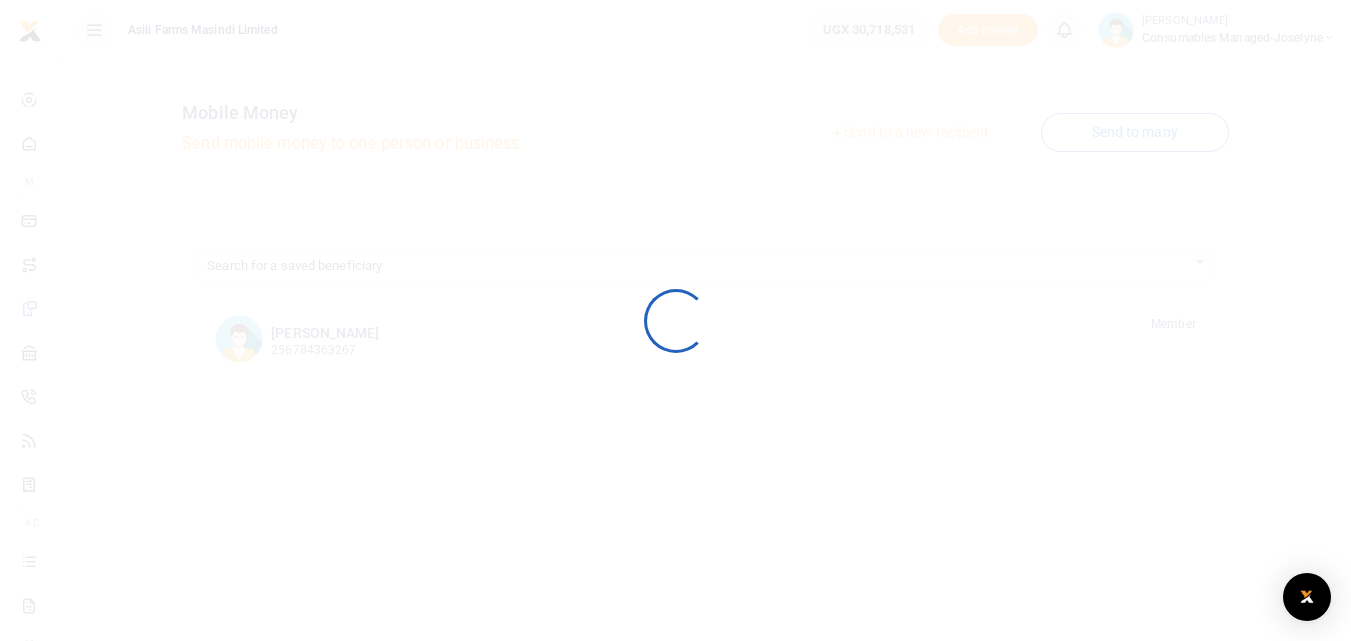 scroll, scrollTop: 0, scrollLeft: 0, axis: both 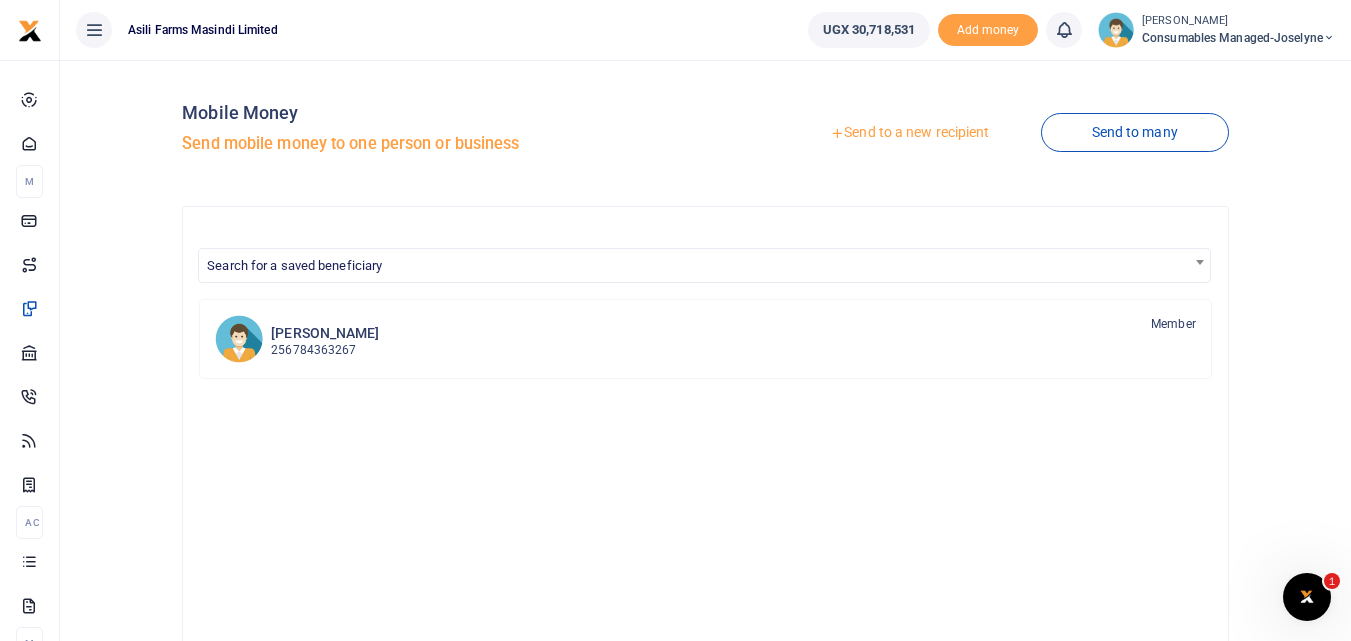 click on "Send to a new recipient" at bounding box center [909, 133] 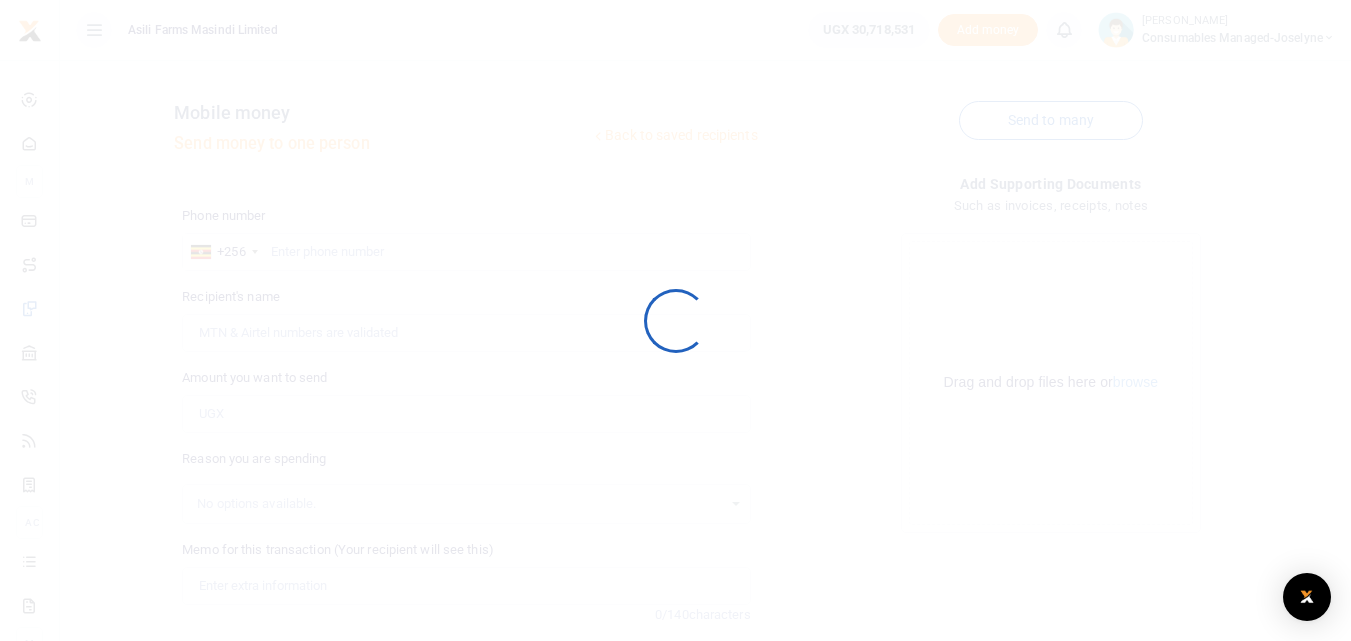 scroll, scrollTop: 0, scrollLeft: 0, axis: both 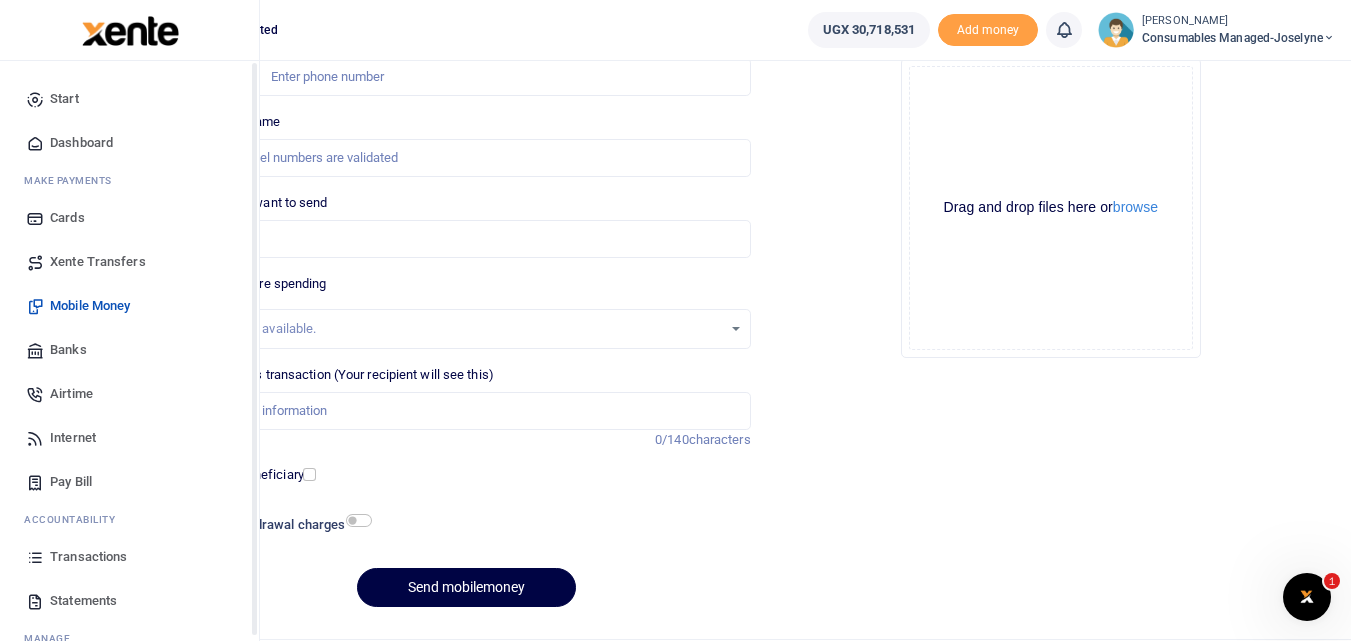 click on "Transactions" at bounding box center [129, 557] 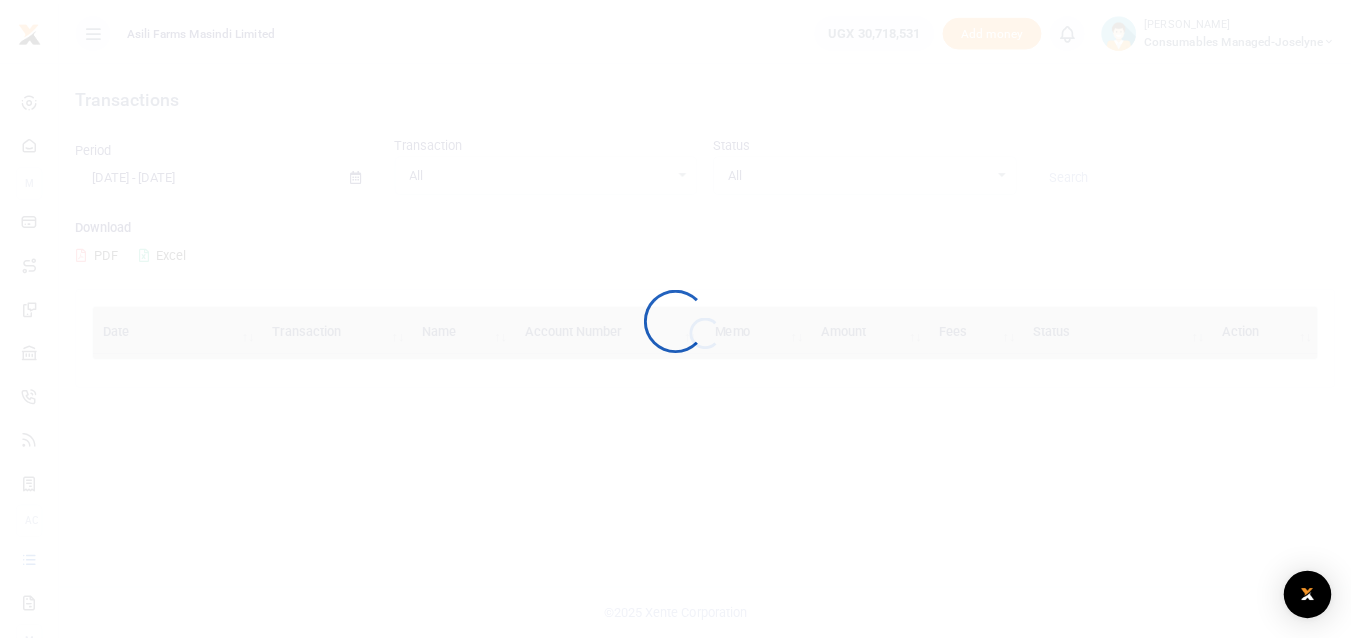 scroll, scrollTop: 0, scrollLeft: 0, axis: both 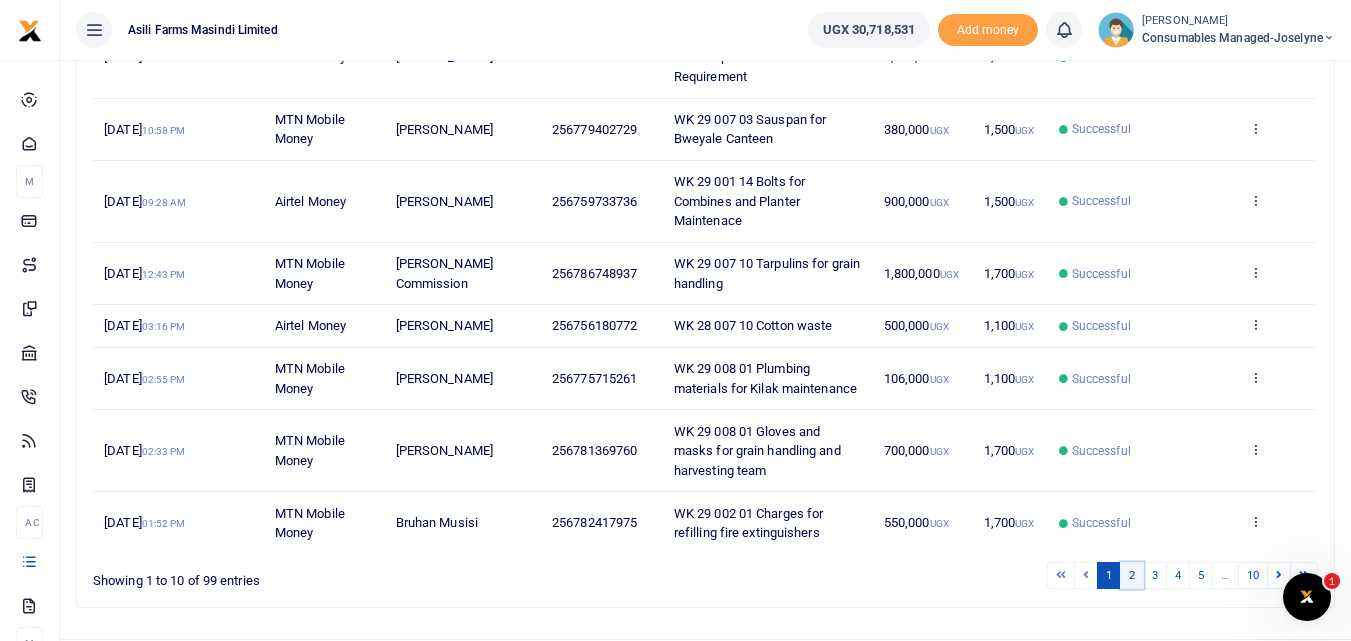 click on "2" at bounding box center [1132, 575] 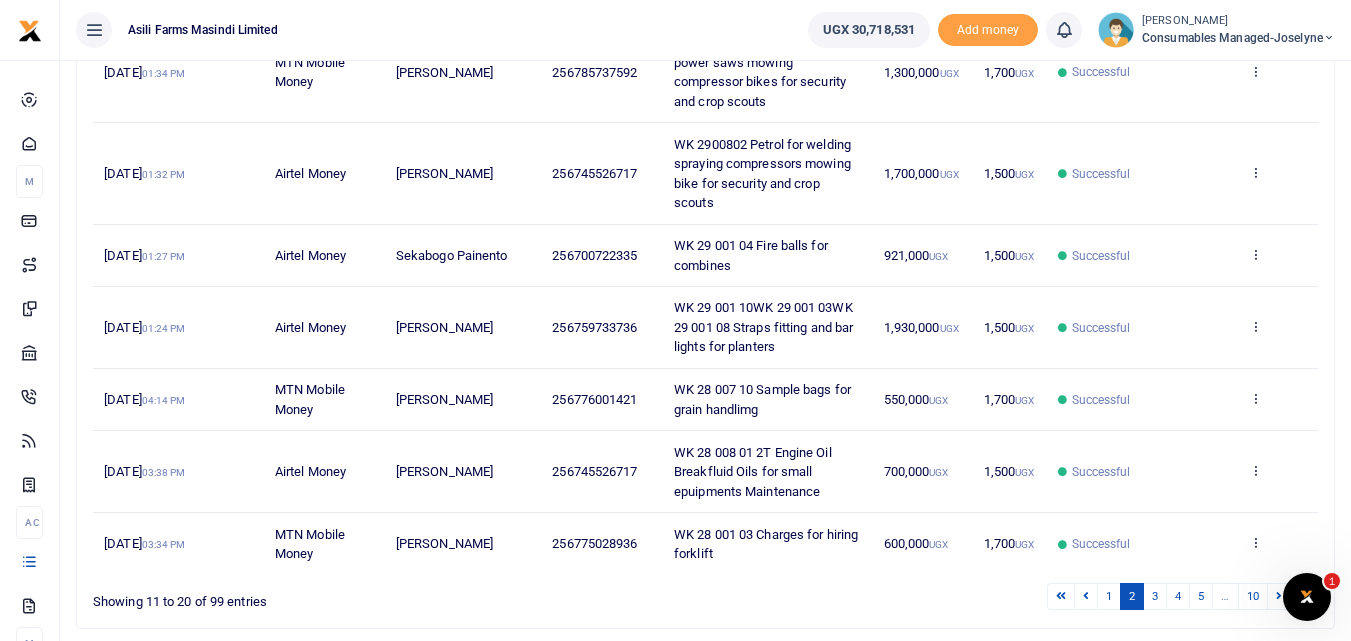 scroll, scrollTop: 669, scrollLeft: 0, axis: vertical 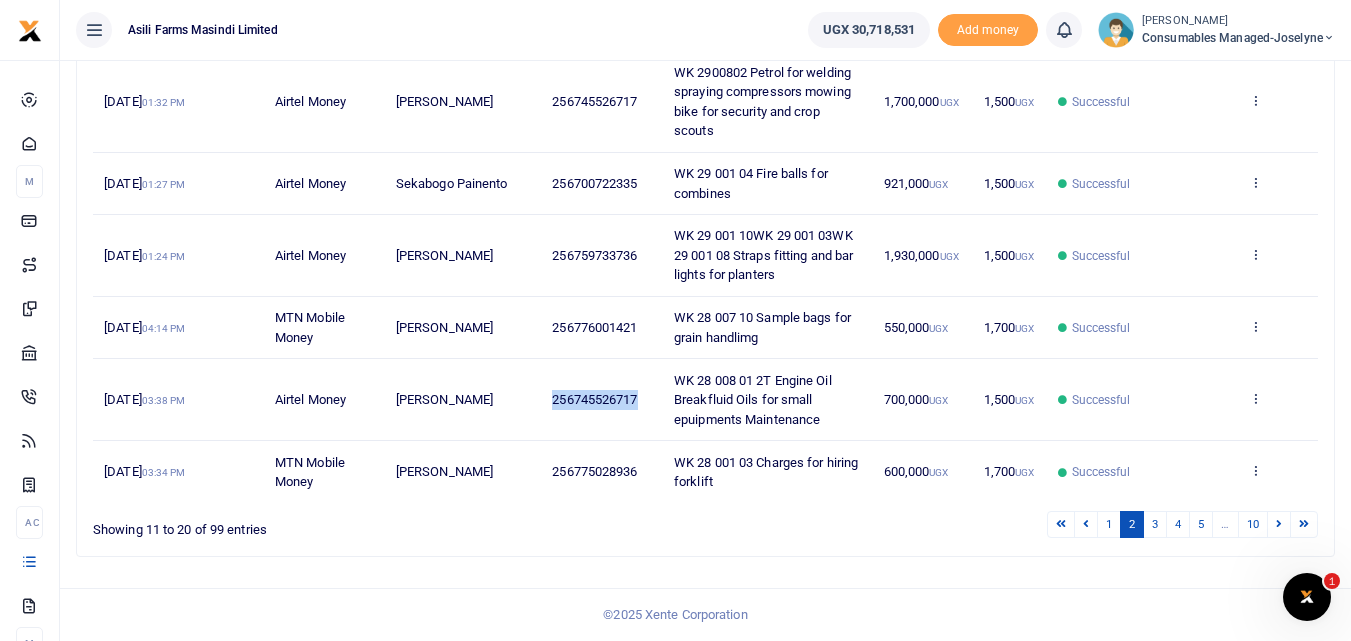 drag, startPoint x: 646, startPoint y: 400, endPoint x: 550, endPoint y: 401, distance: 96.00521 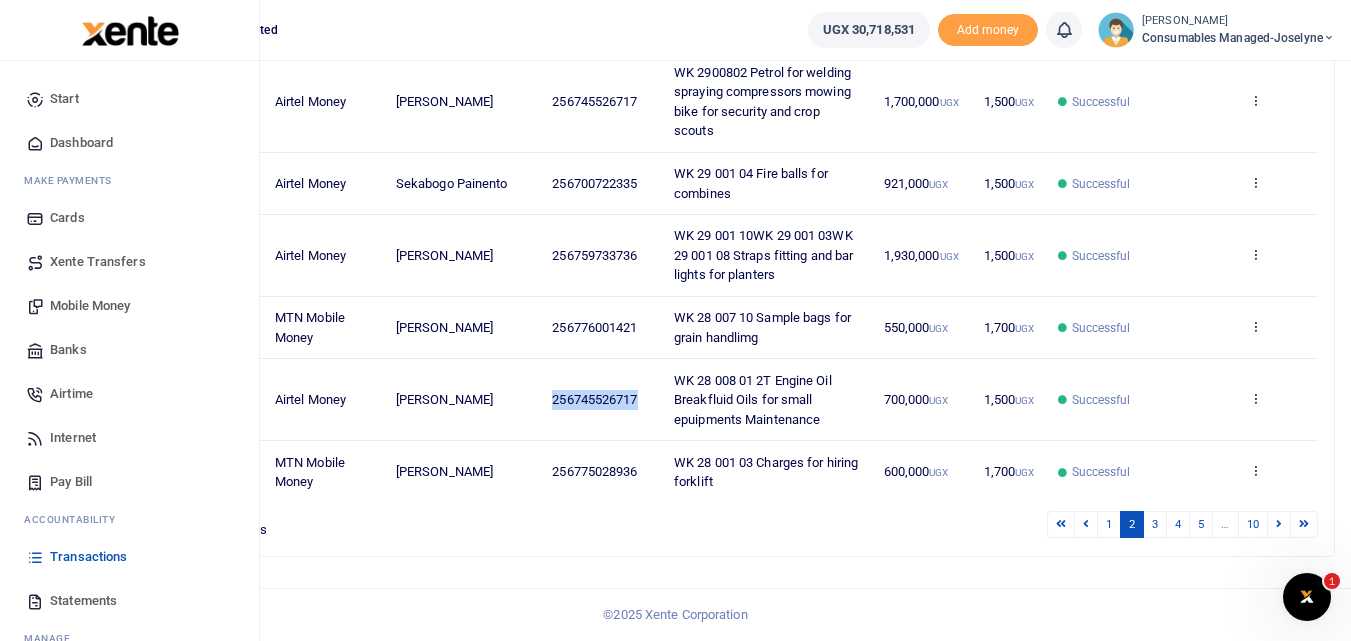 click on "Mobile Money" at bounding box center (90, 306) 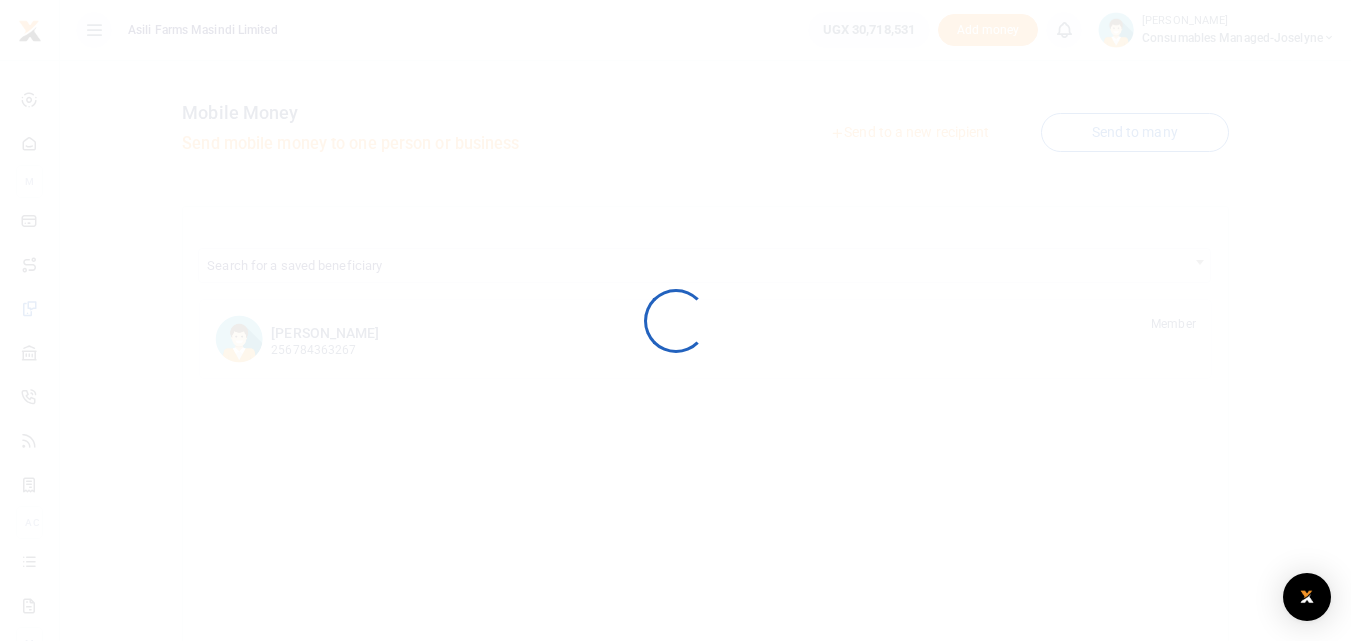 scroll, scrollTop: 0, scrollLeft: 0, axis: both 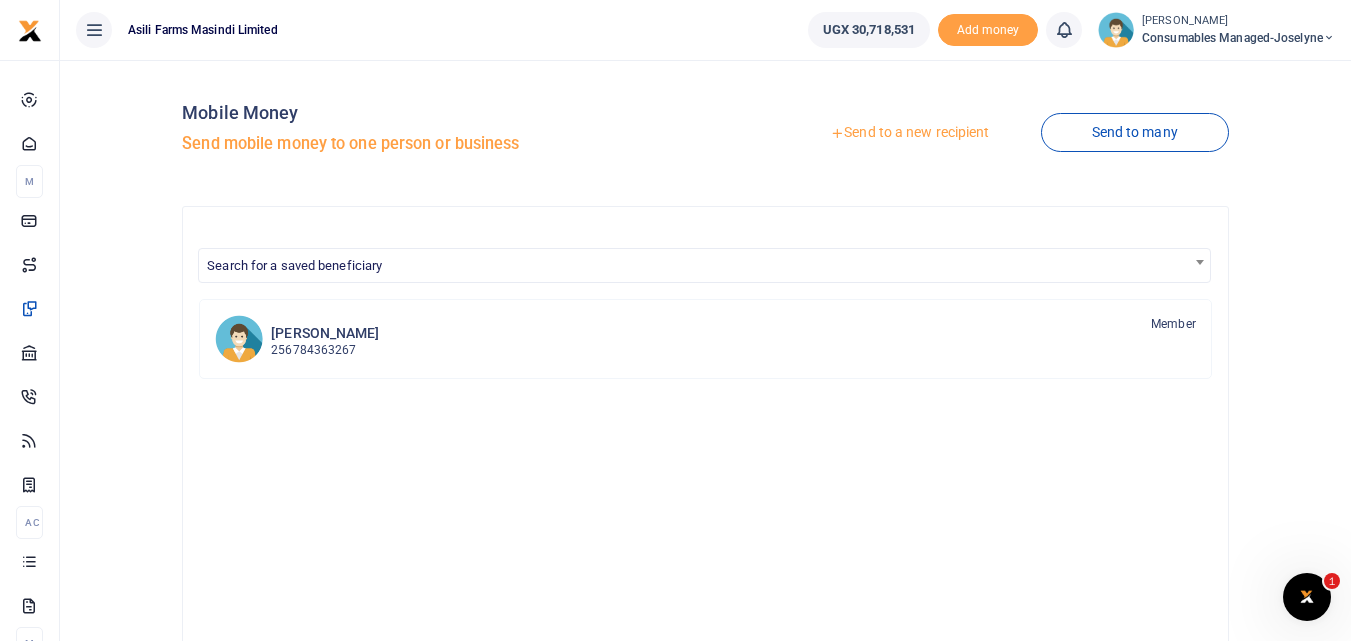 click on "Send to a new recipient" at bounding box center [909, 133] 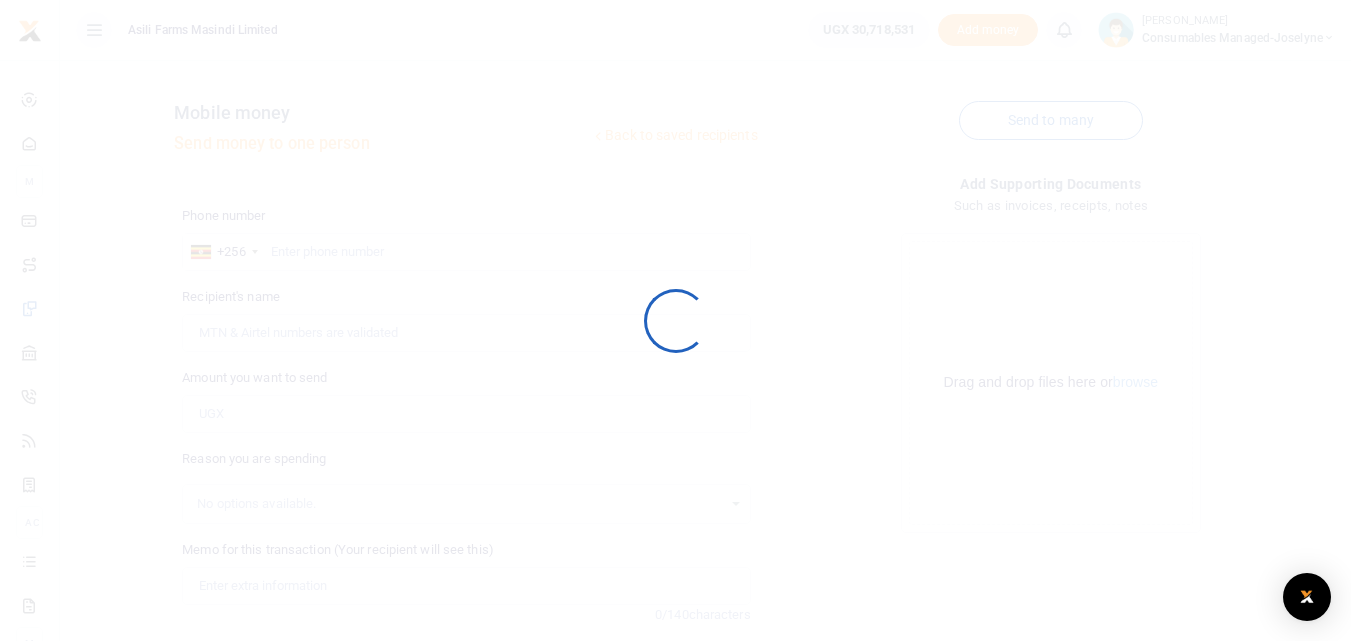 scroll, scrollTop: 0, scrollLeft: 0, axis: both 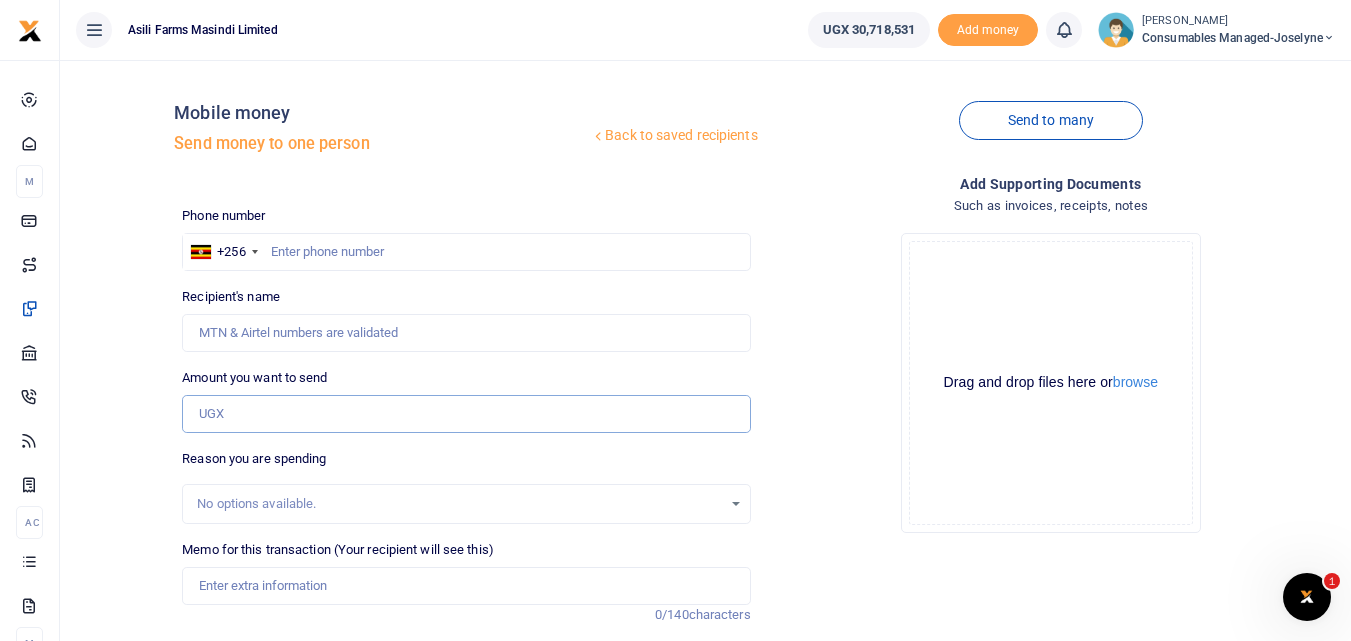 click on "Amount you want to send" at bounding box center [466, 414] 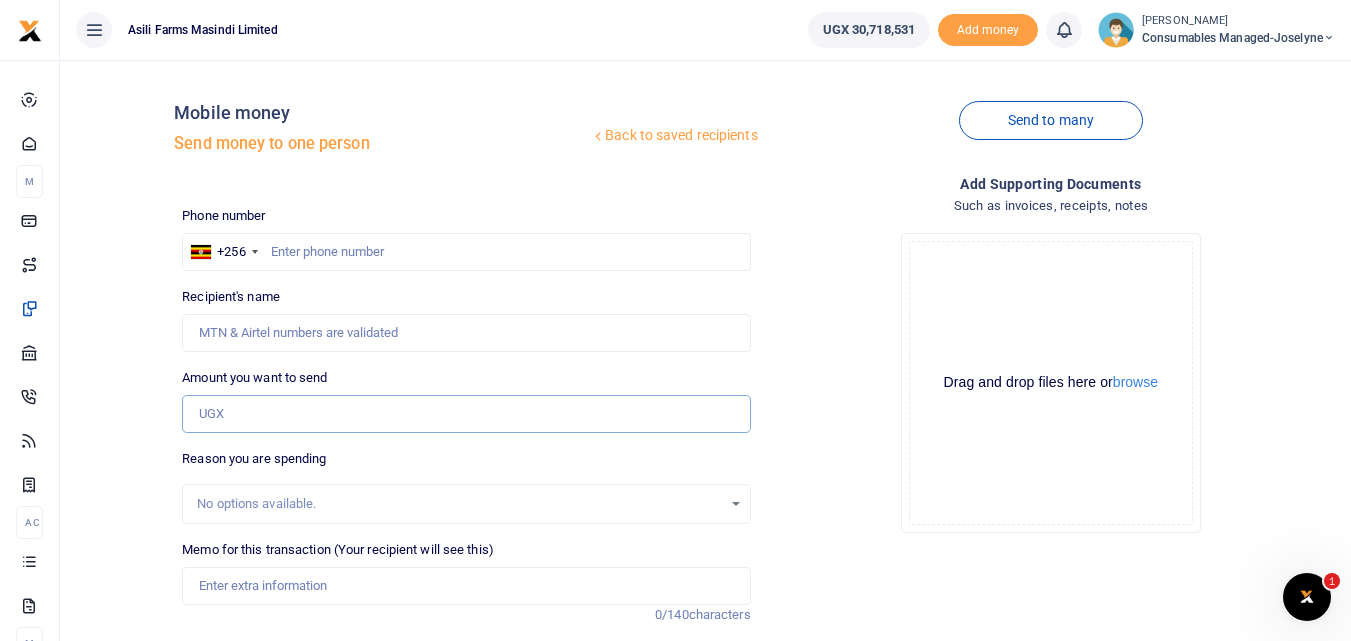paste on "256745526717" 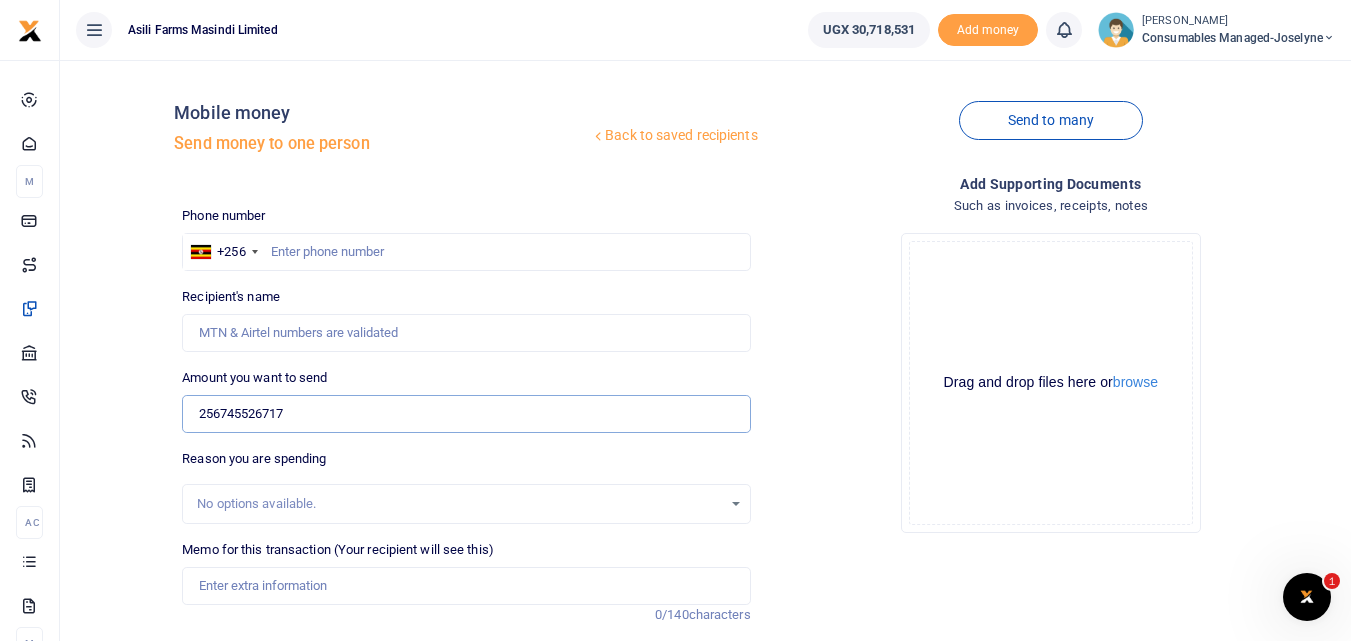 type on "256745526717" 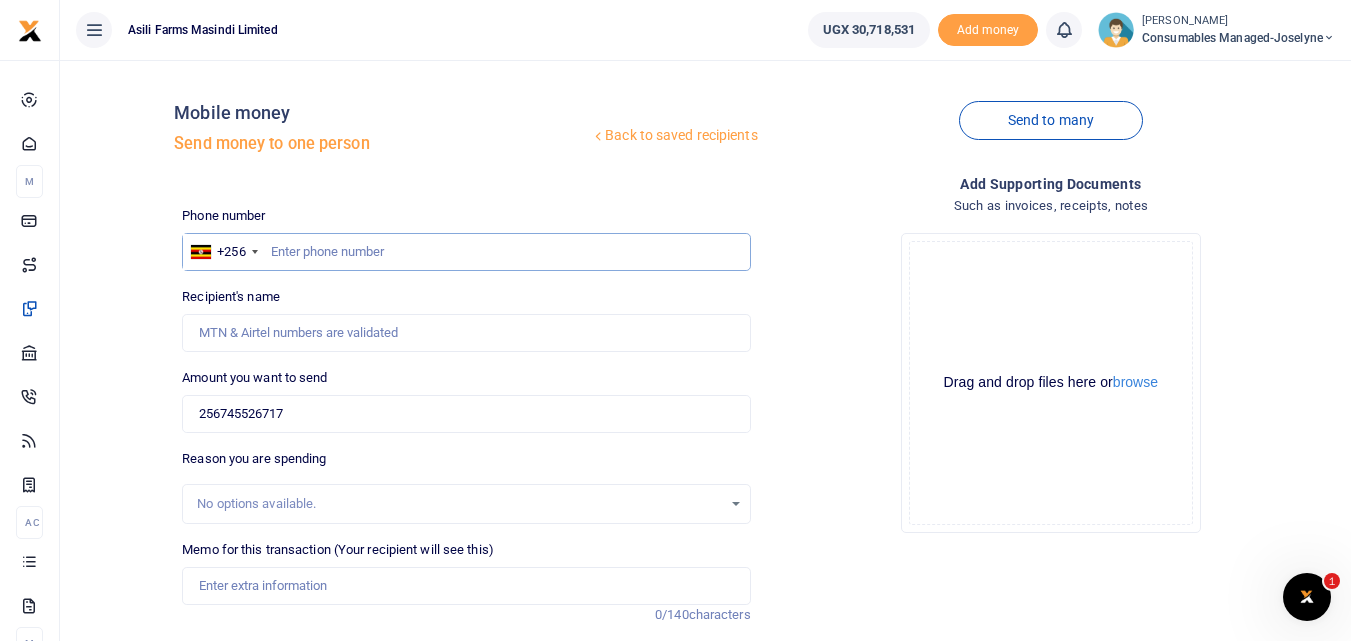 click at bounding box center (466, 252) 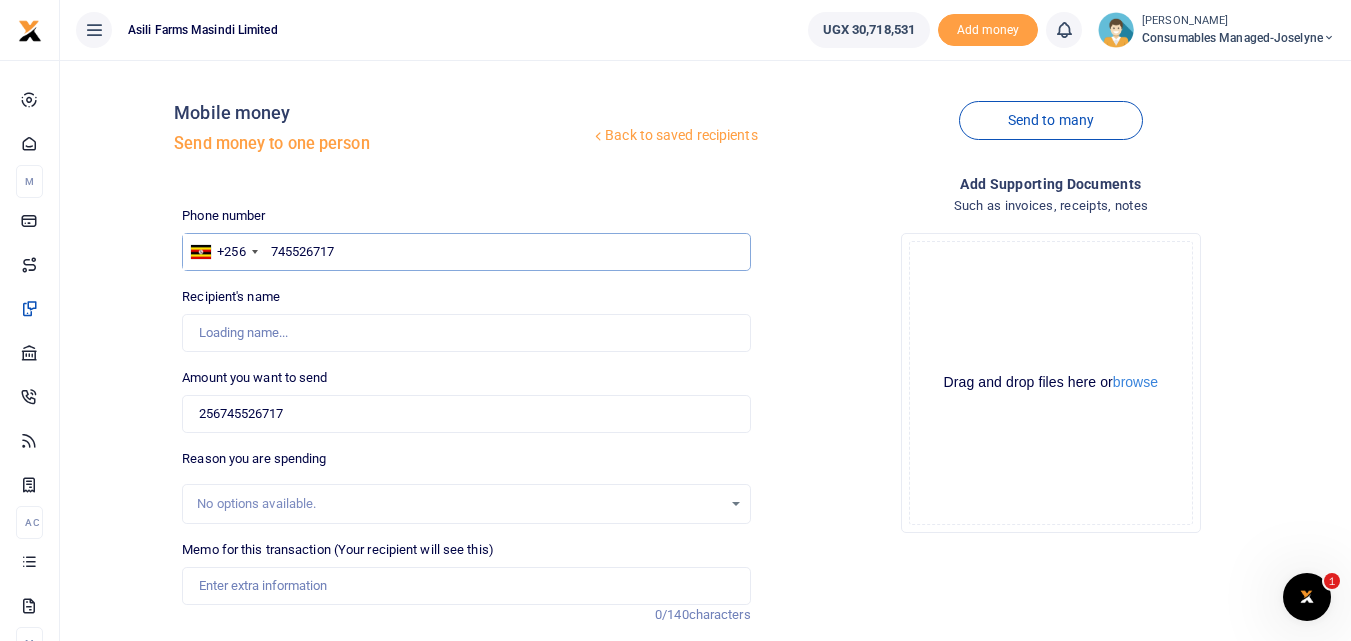 type on "745526717" 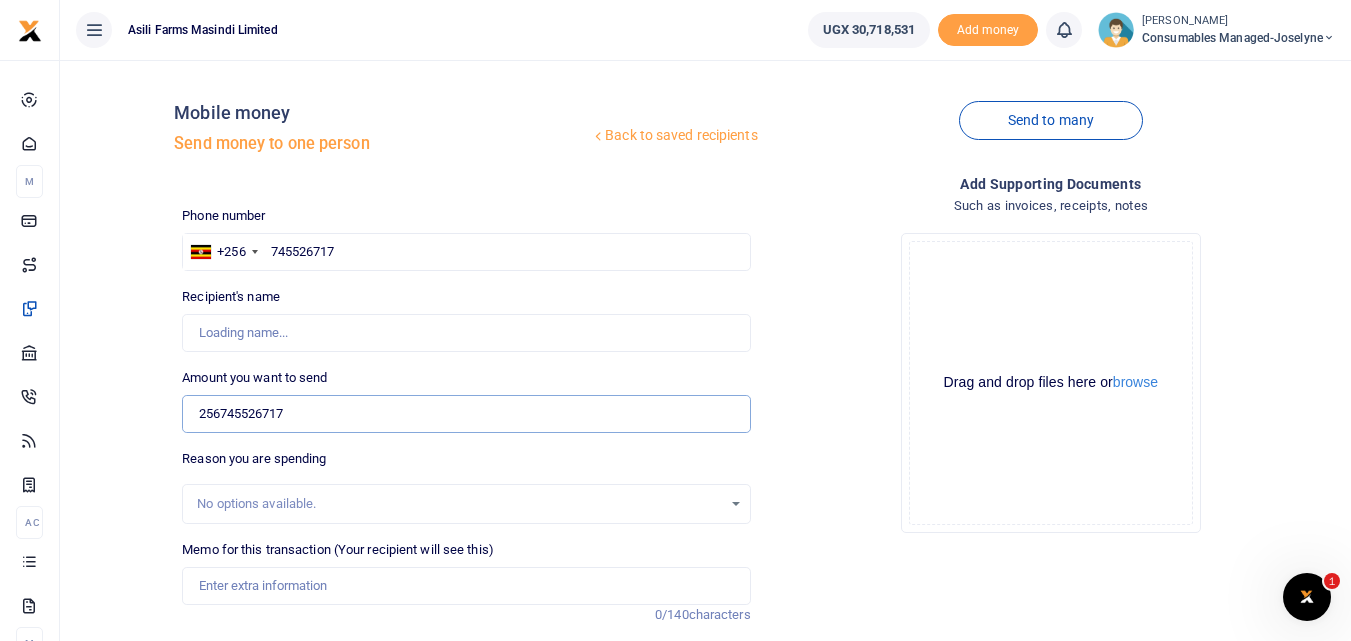 click on "256745526717" at bounding box center [466, 414] 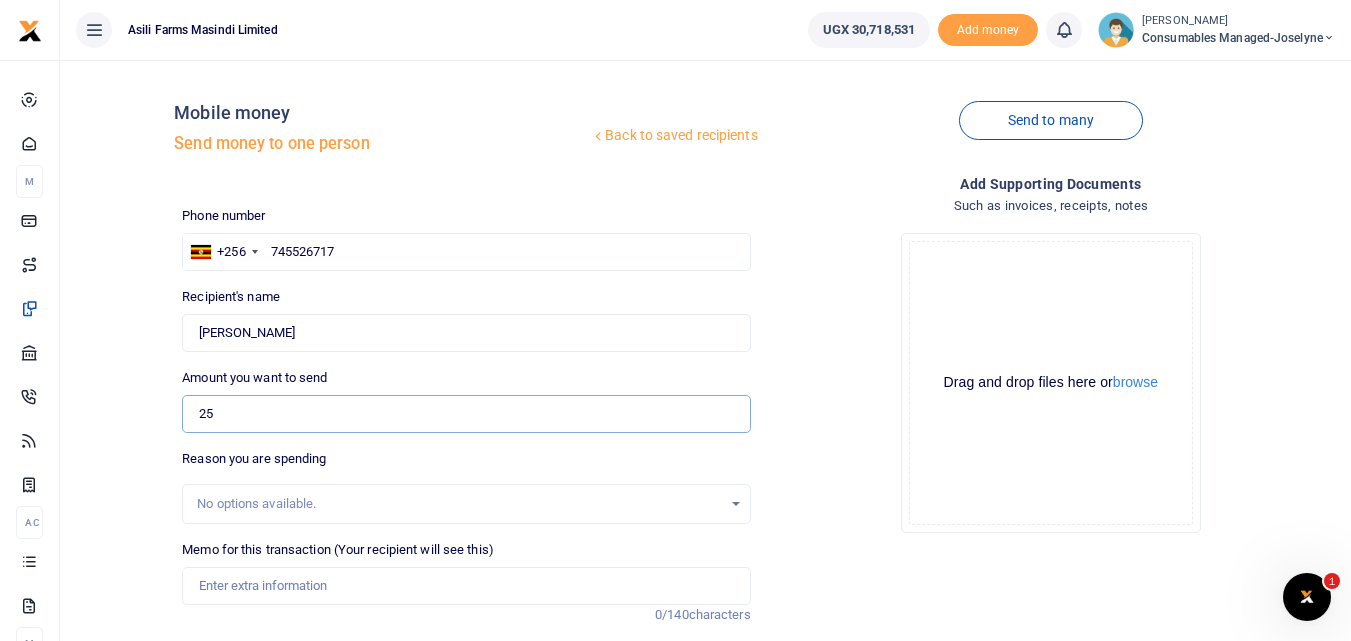 type on "2" 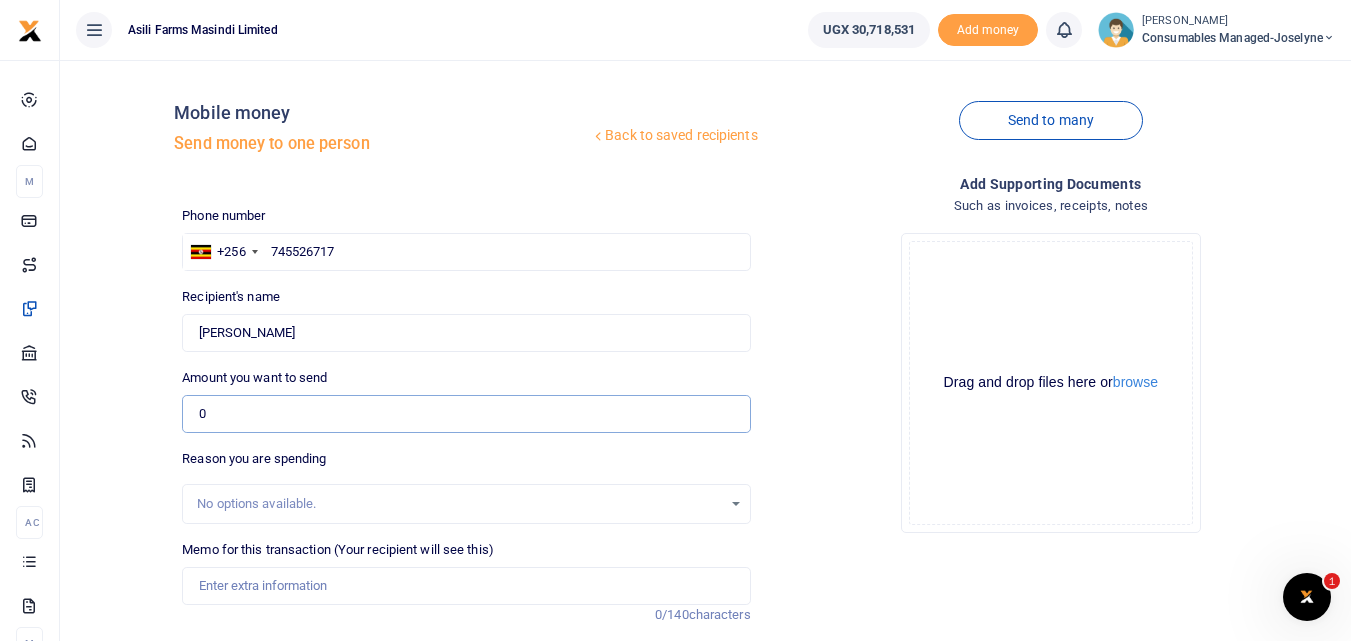 click on "0" at bounding box center (466, 414) 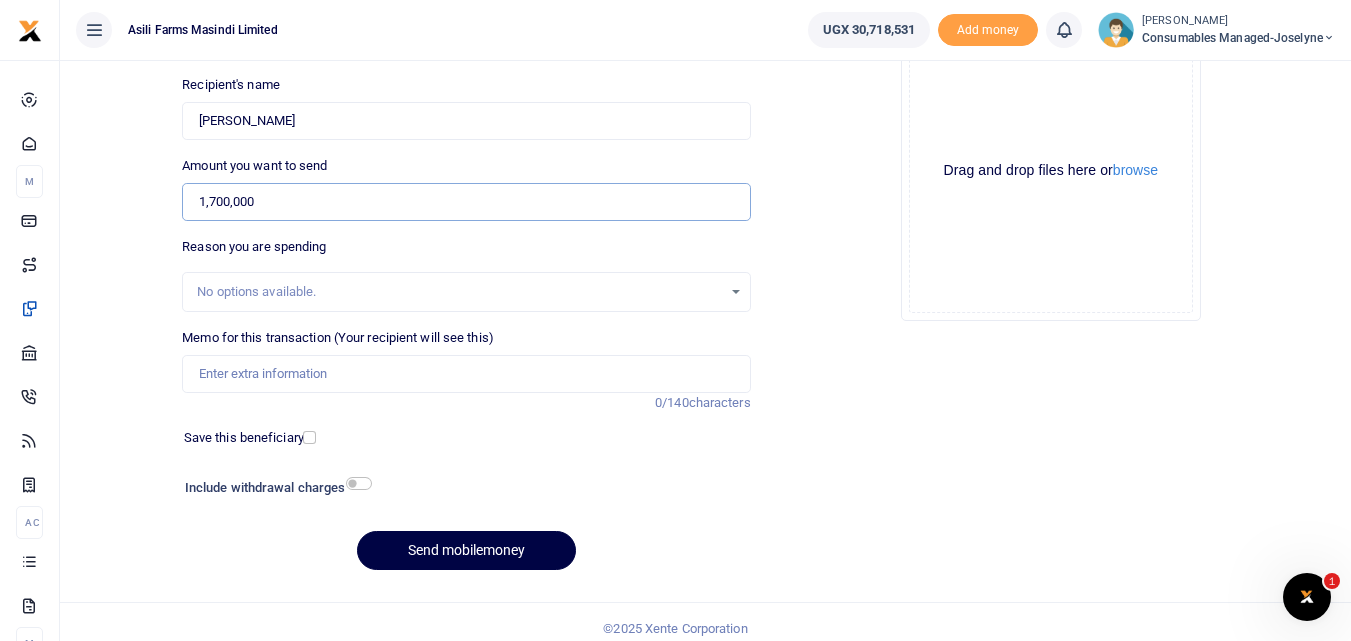 scroll, scrollTop: 218, scrollLeft: 0, axis: vertical 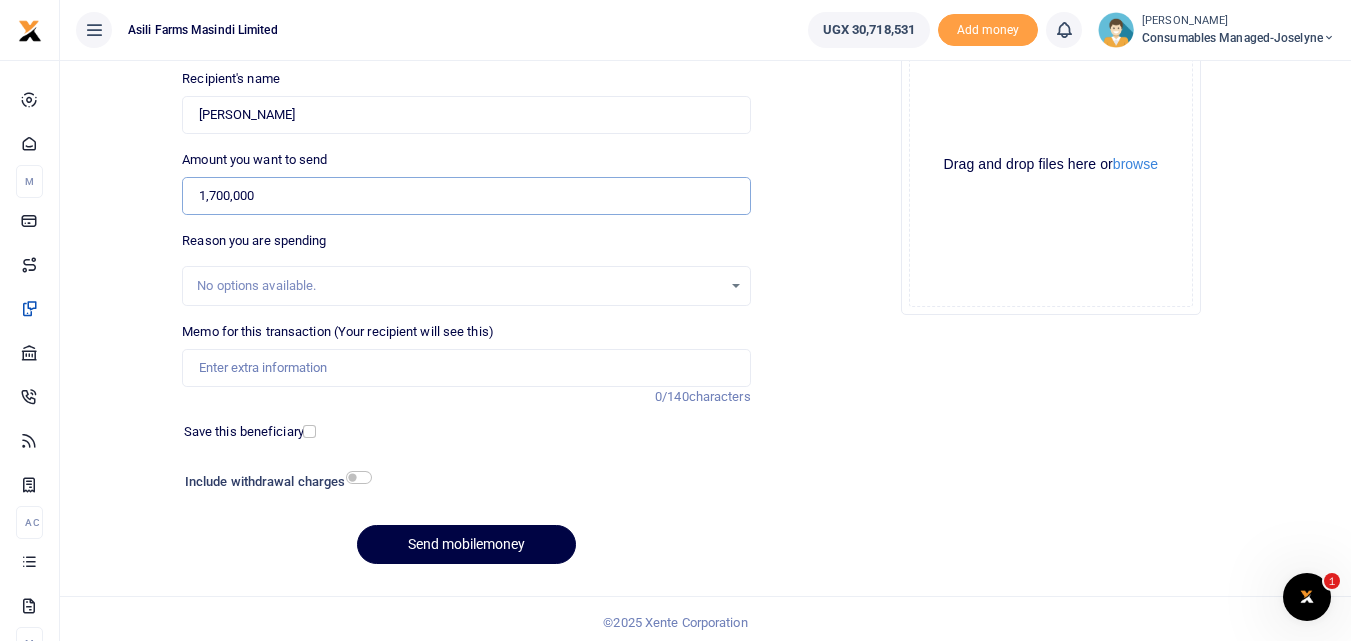 type on "1,700,000" 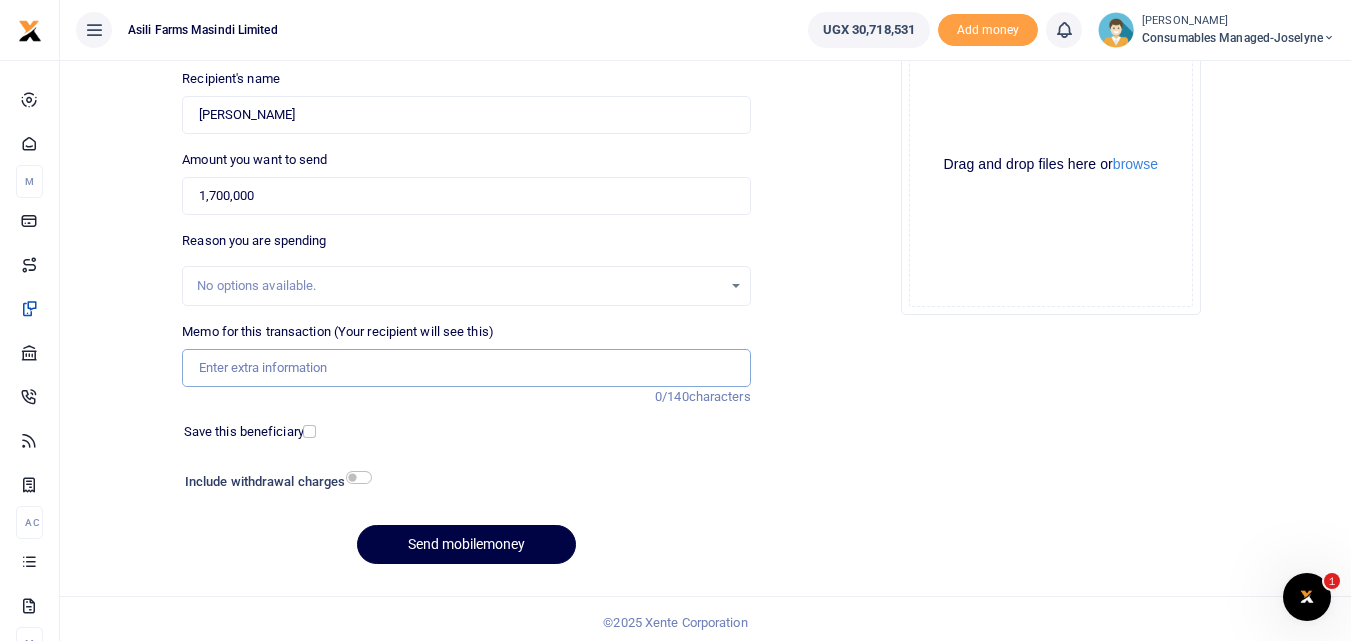 click on "Memo for this transaction (Your recipient will see this)" at bounding box center (466, 368) 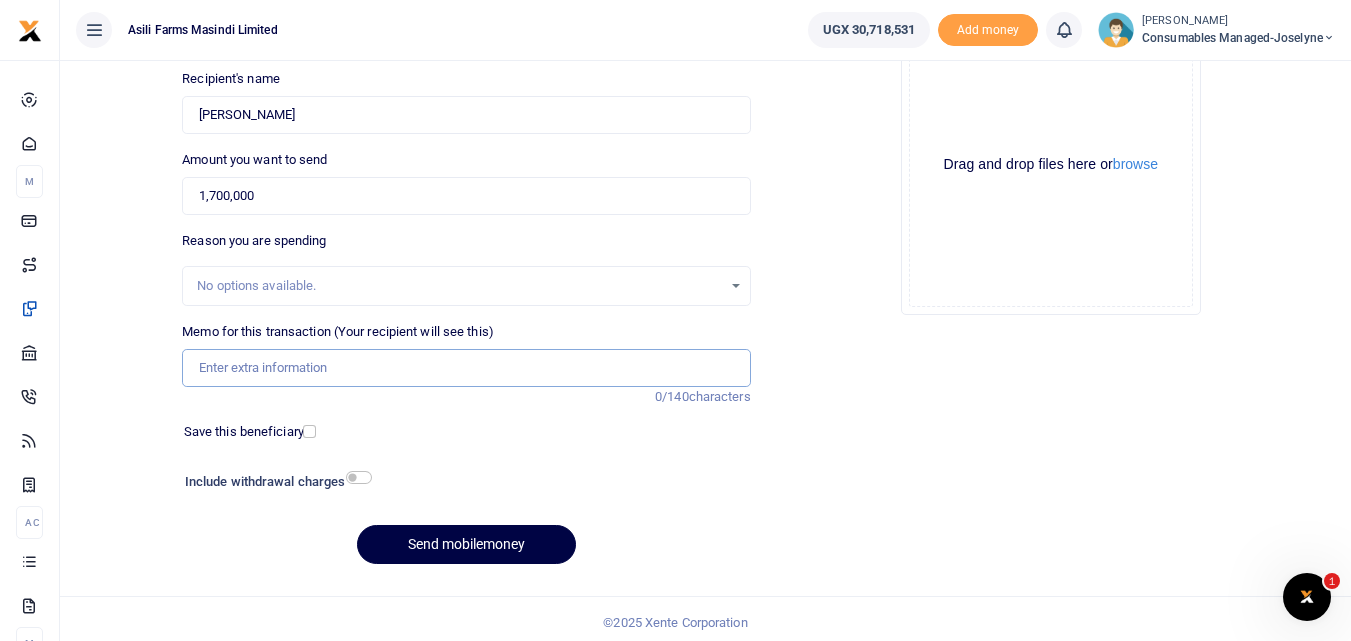click on "Memo for this transaction (Your recipient will see this)" at bounding box center [466, 368] 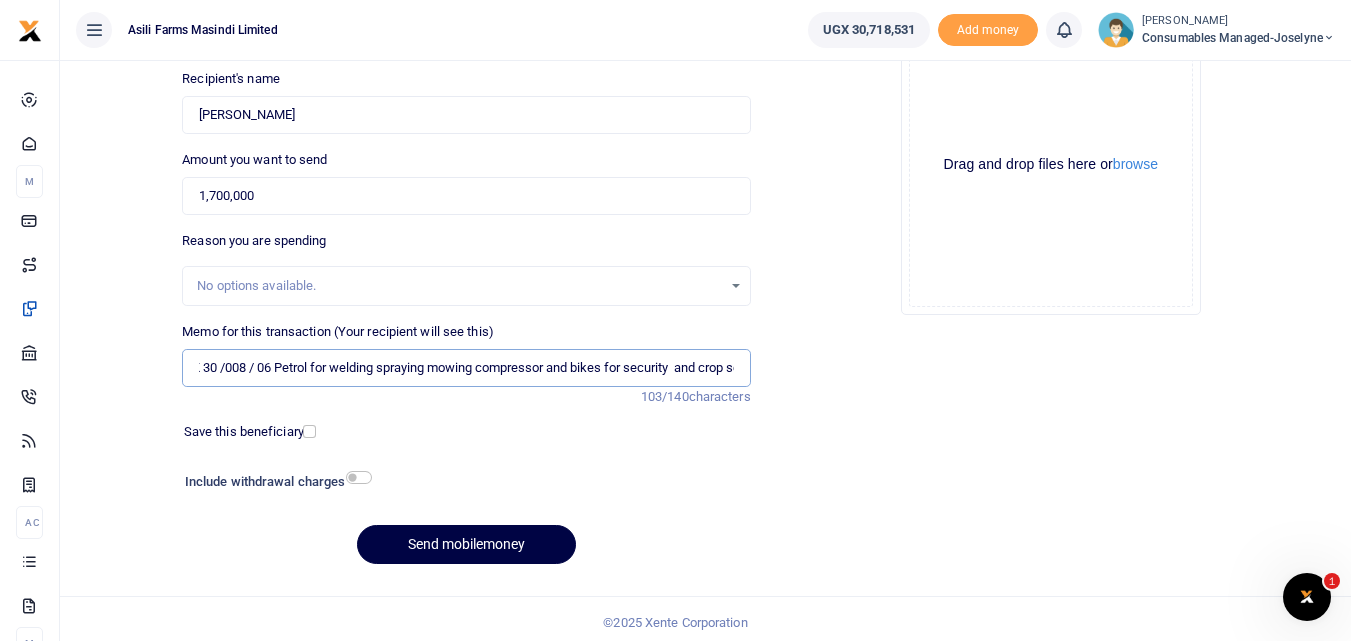 scroll, scrollTop: 0, scrollLeft: 0, axis: both 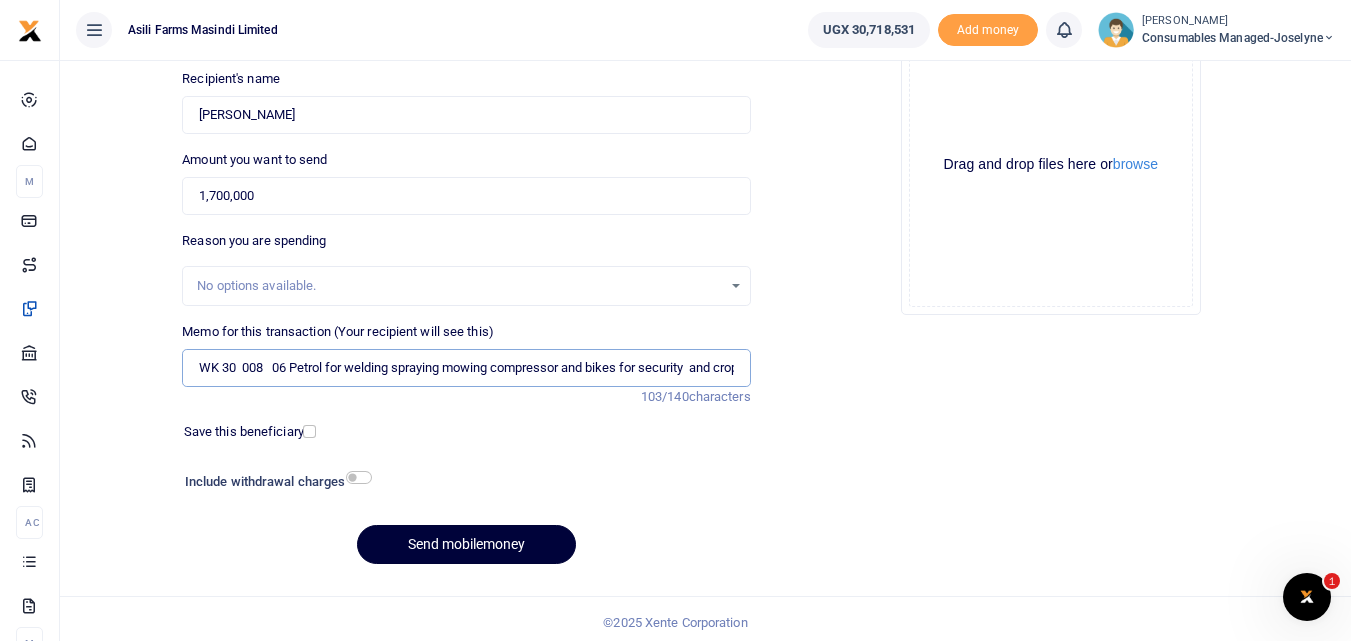 type on "WK 30  008   06 Petrol for welding spraying mowing compressor and bikes for security  and crop scouts" 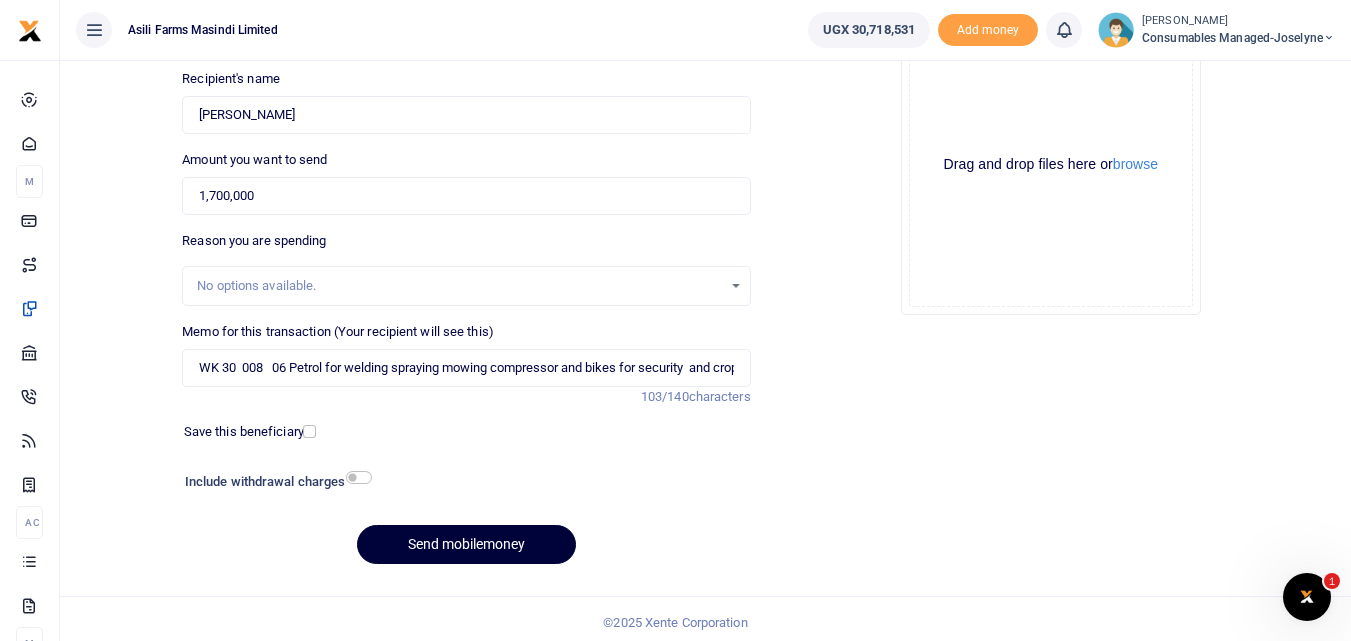 click on "Send mobilemoney" at bounding box center [466, 544] 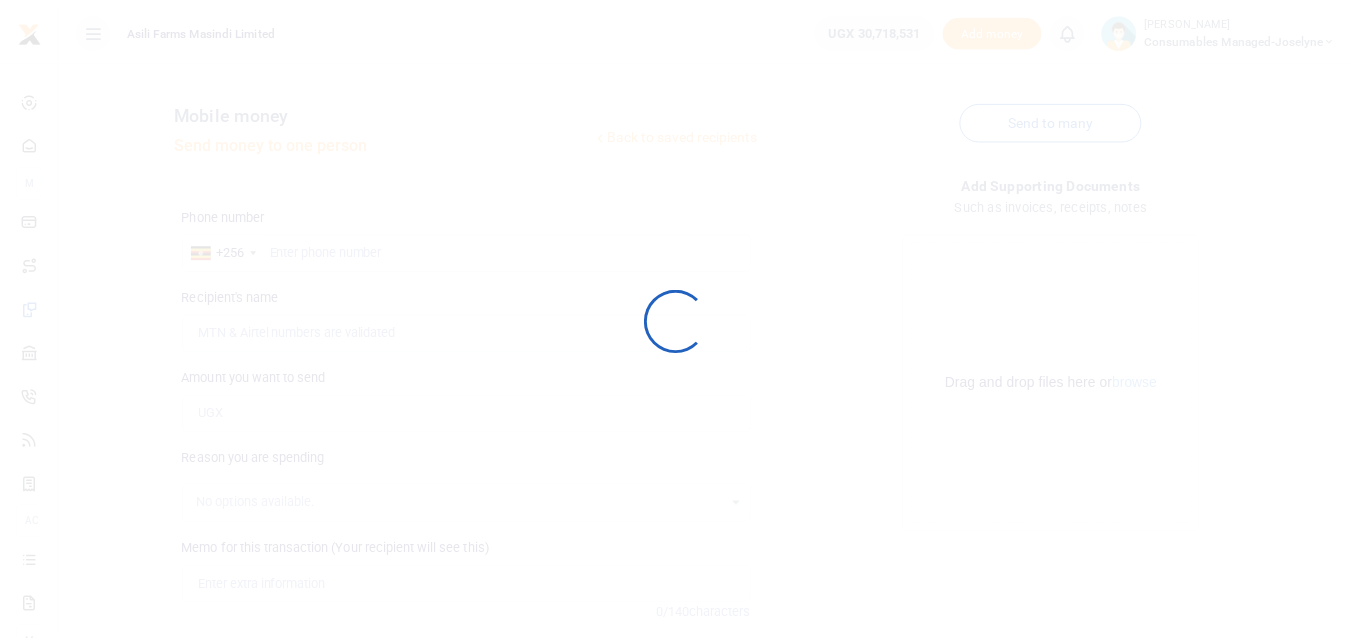 scroll, scrollTop: 216, scrollLeft: 0, axis: vertical 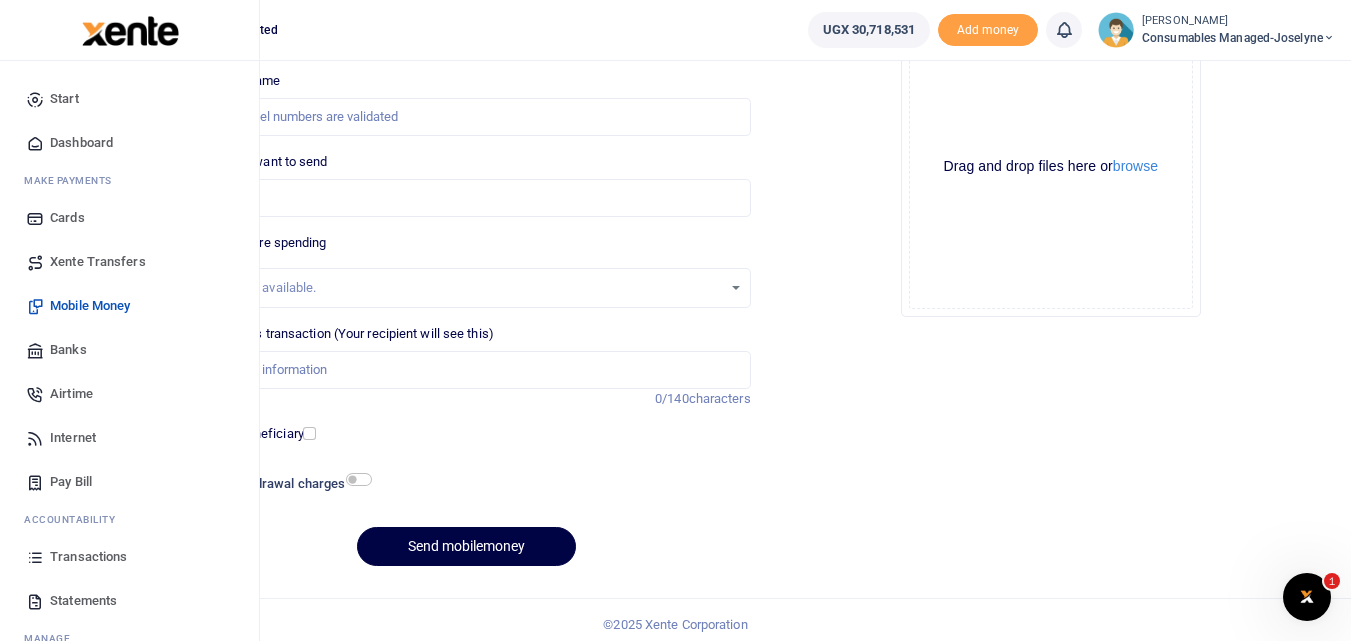 click at bounding box center [35, 557] 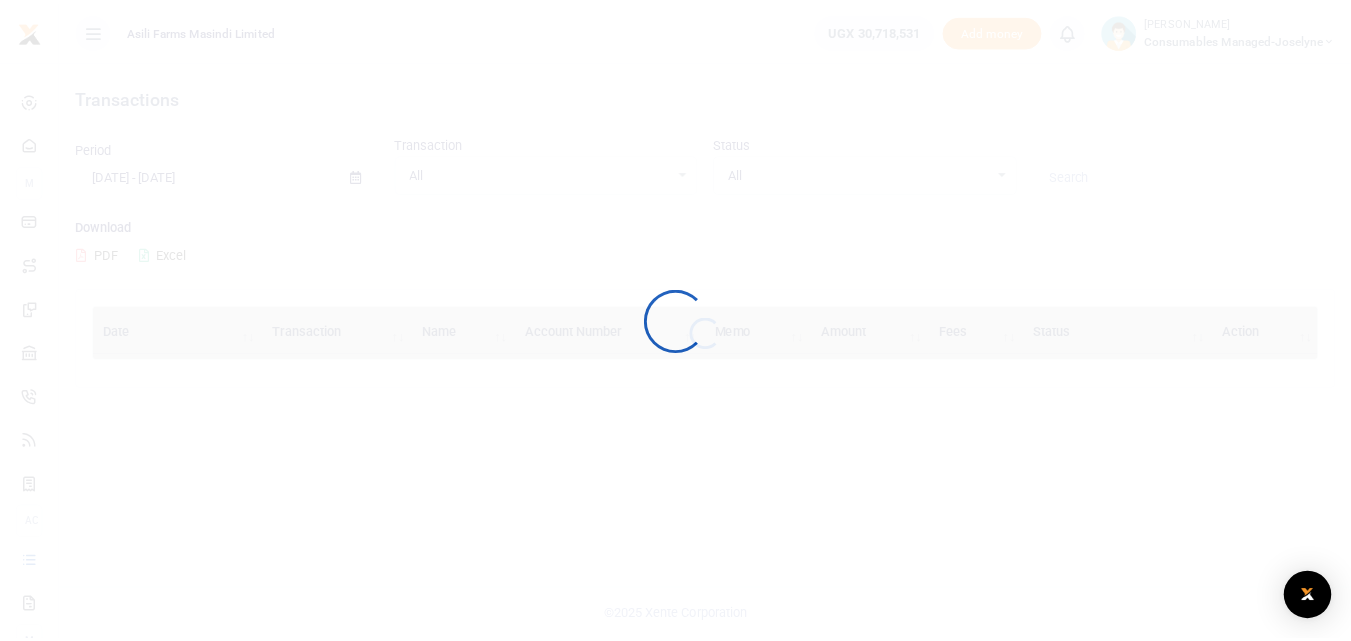 scroll, scrollTop: 0, scrollLeft: 0, axis: both 